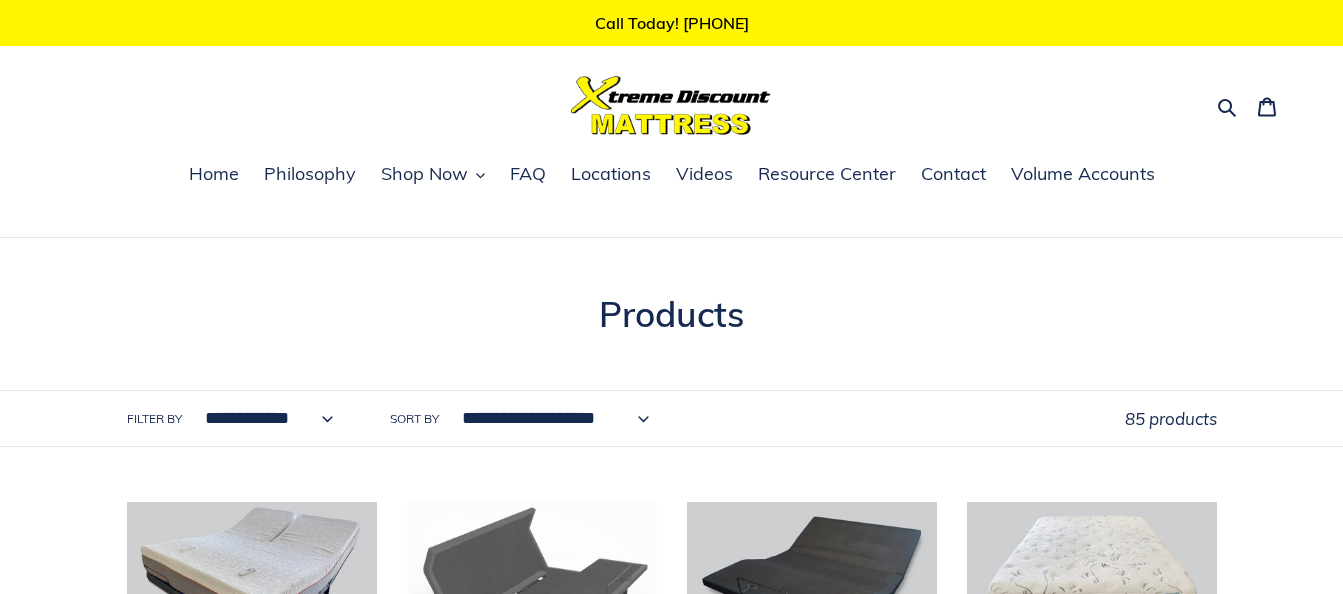 scroll, scrollTop: 0, scrollLeft: 0, axis: both 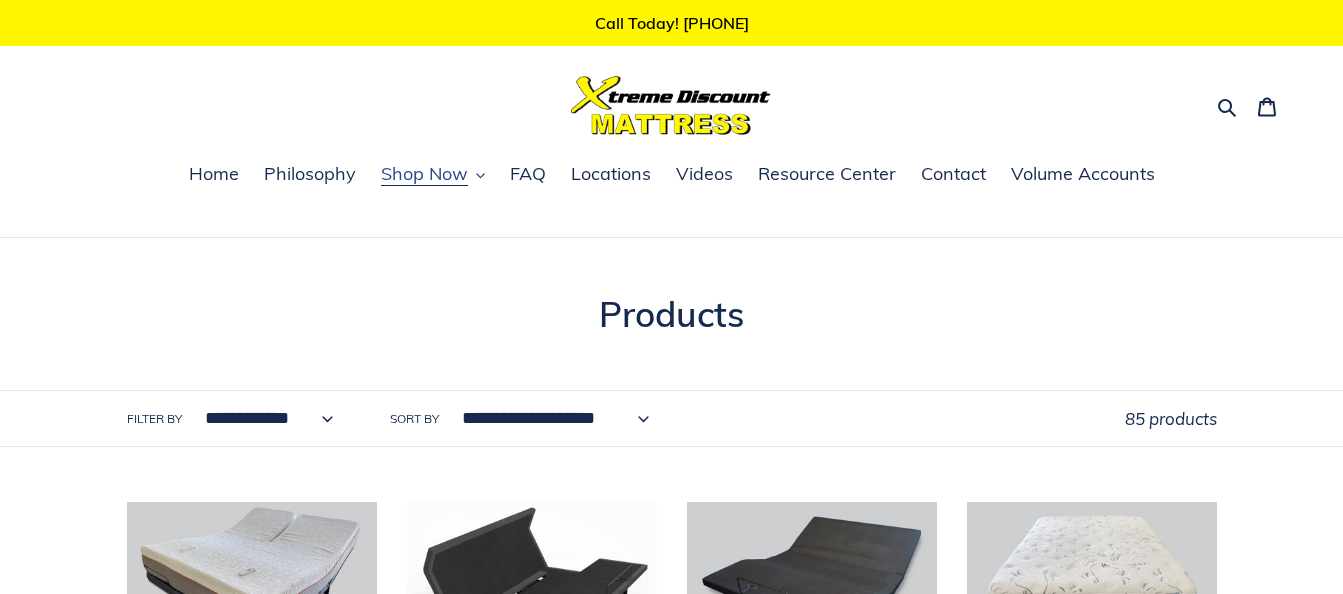click on "Shop Now" at bounding box center [433, 175] 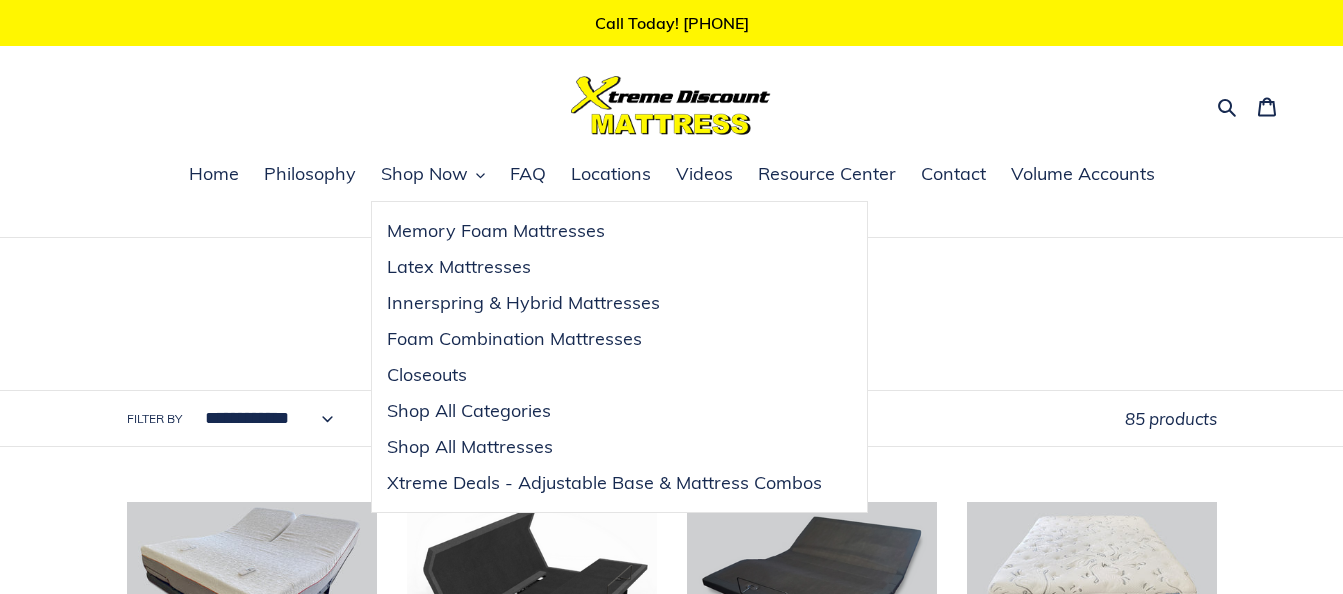 click on "**********" at bounding box center (671, 1650) 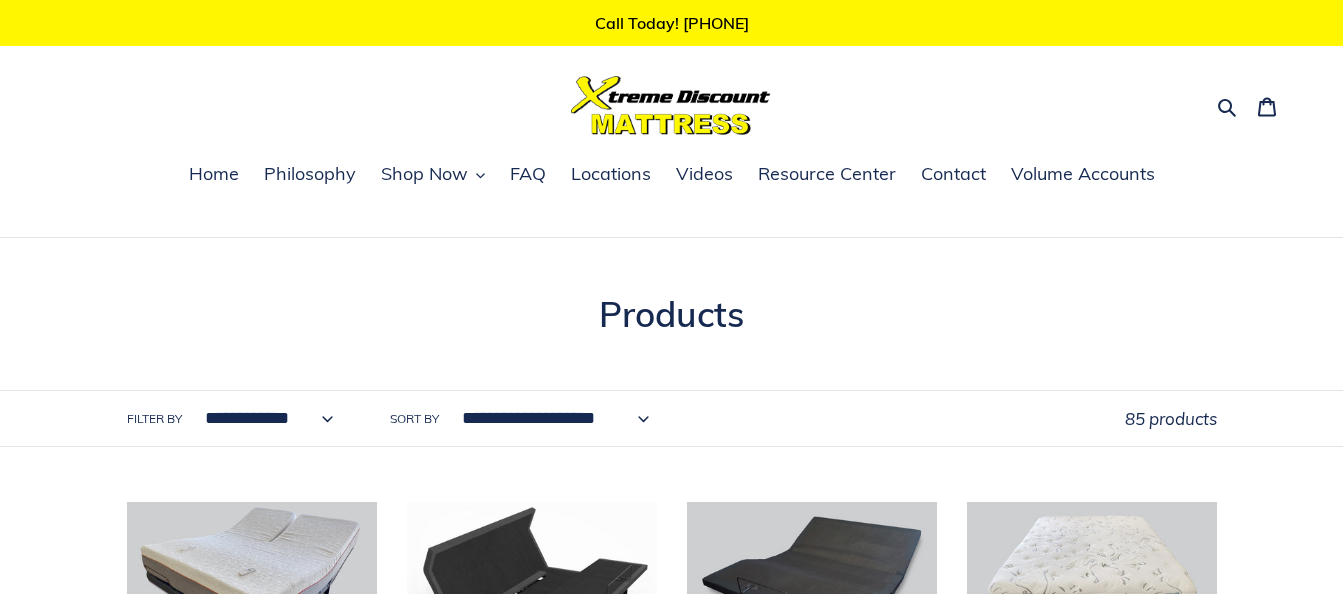 click on "**********" at bounding box center (551, 418) 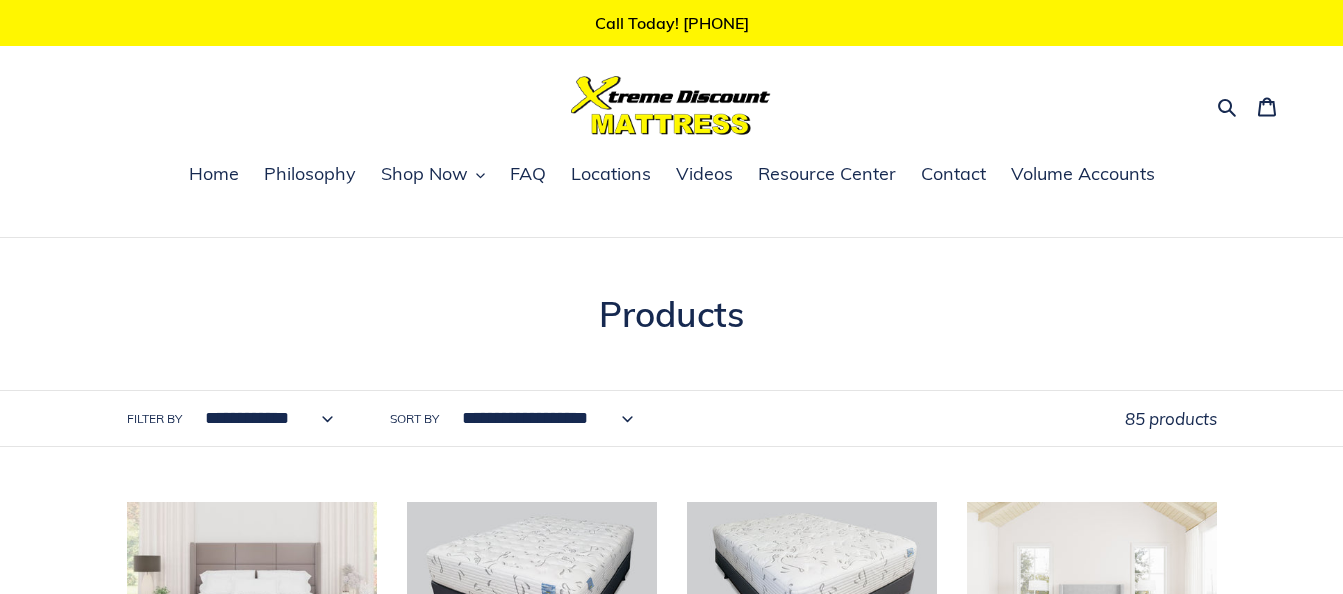 scroll, scrollTop: 0, scrollLeft: 0, axis: both 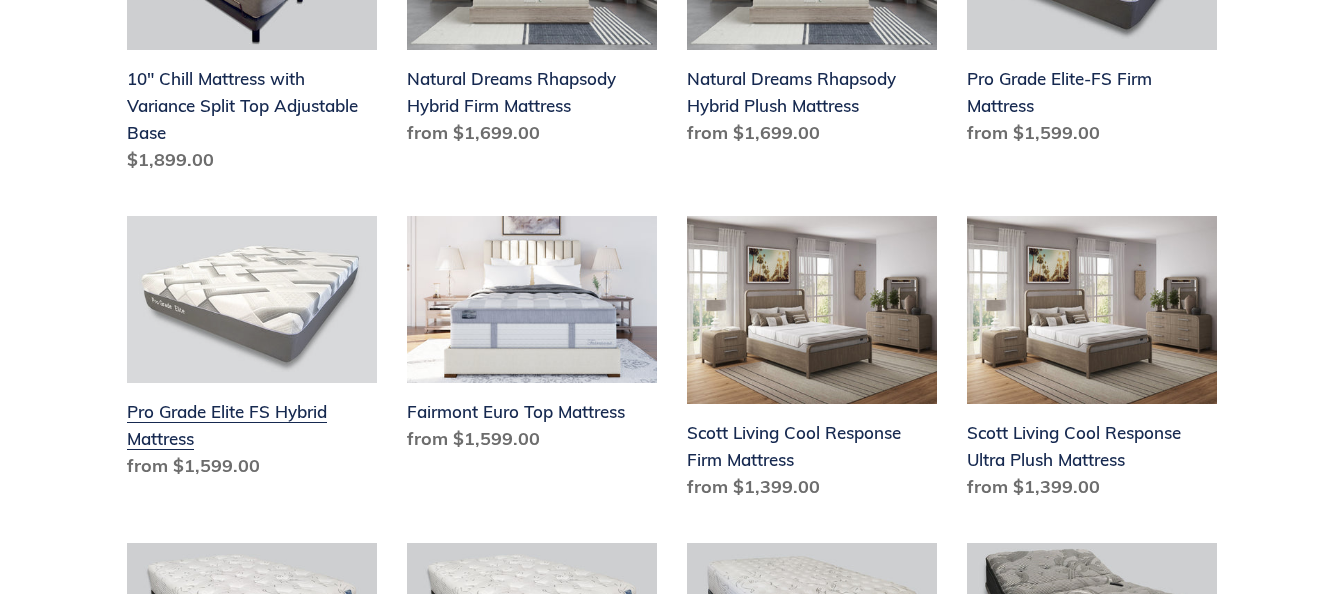 click on "Pro Grade Elite FS Hybrid Mattress" at bounding box center (252, 351) 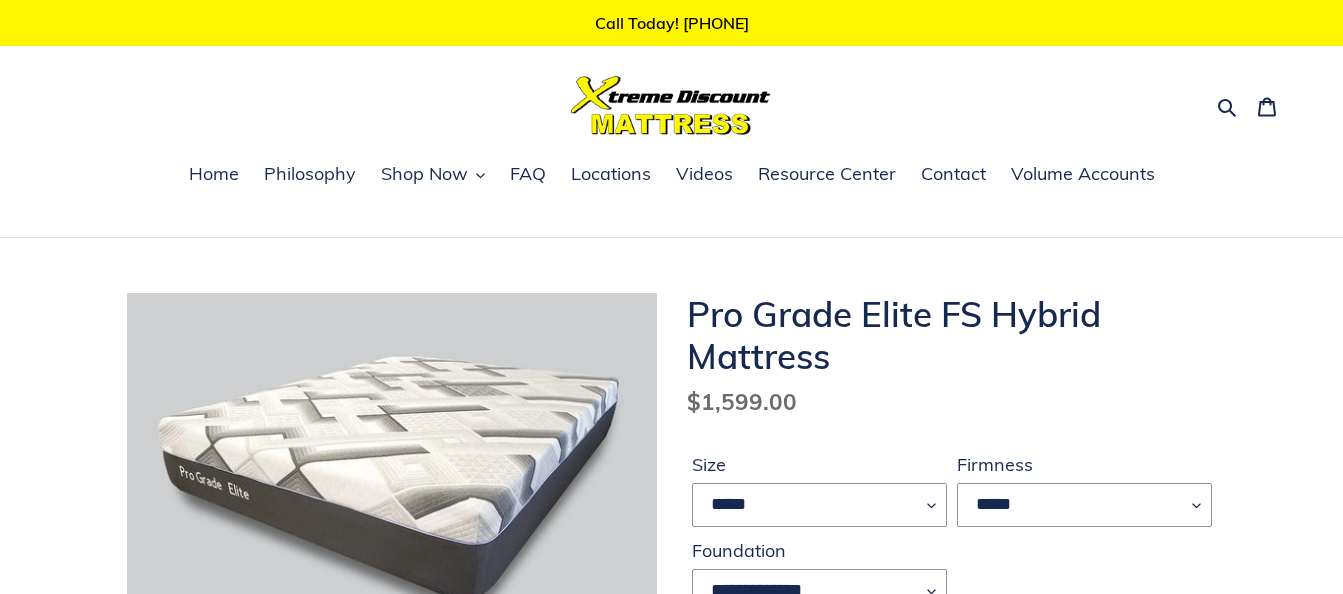scroll, scrollTop: 0, scrollLeft: 0, axis: both 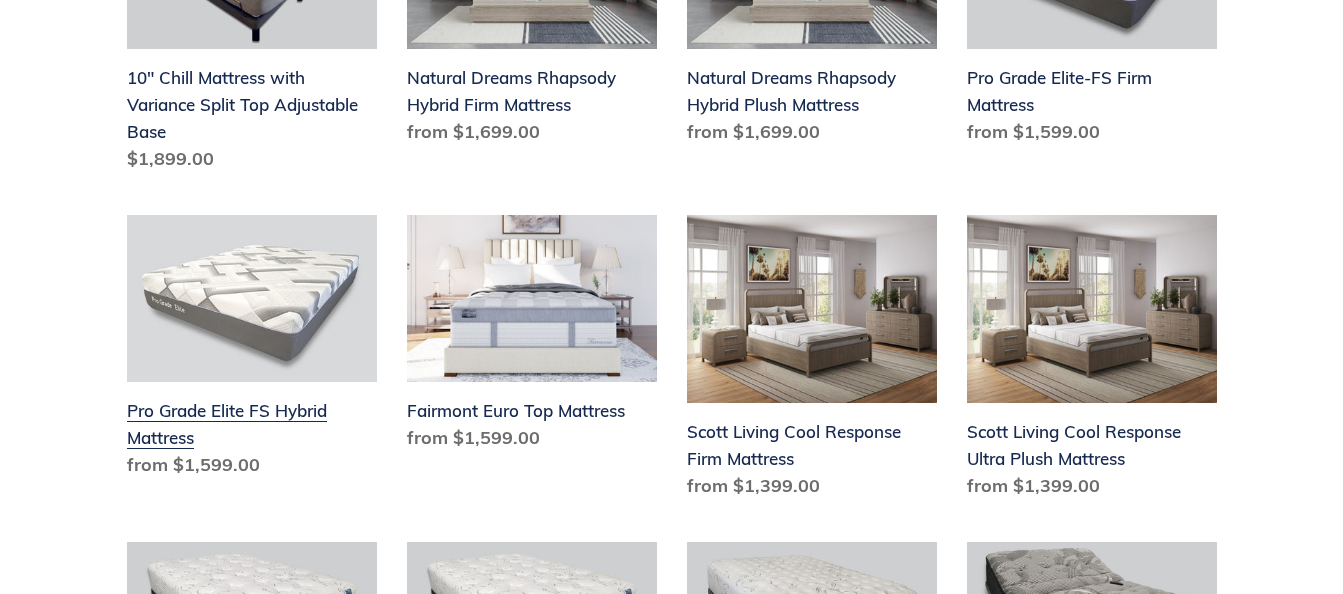 click on "Pro Grade Elite FS Hybrid Mattress" at bounding box center [252, 350] 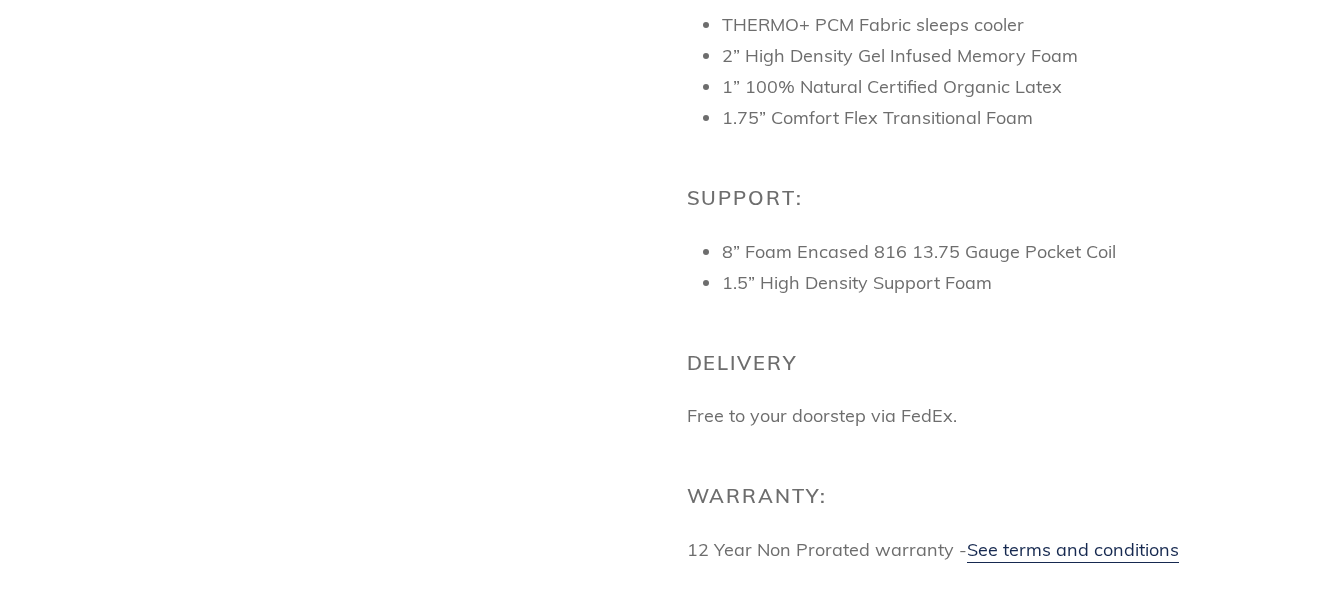 scroll, scrollTop: 1500, scrollLeft: 0, axis: vertical 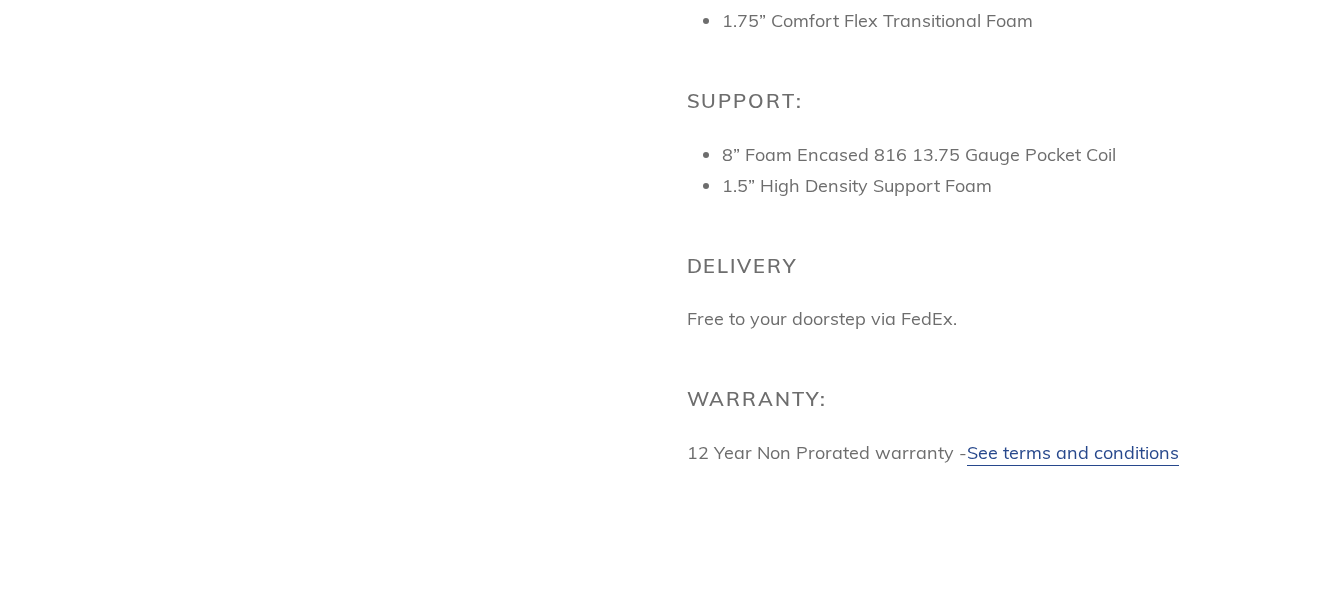 click on "See terms and conditions" at bounding box center [1073, 452] 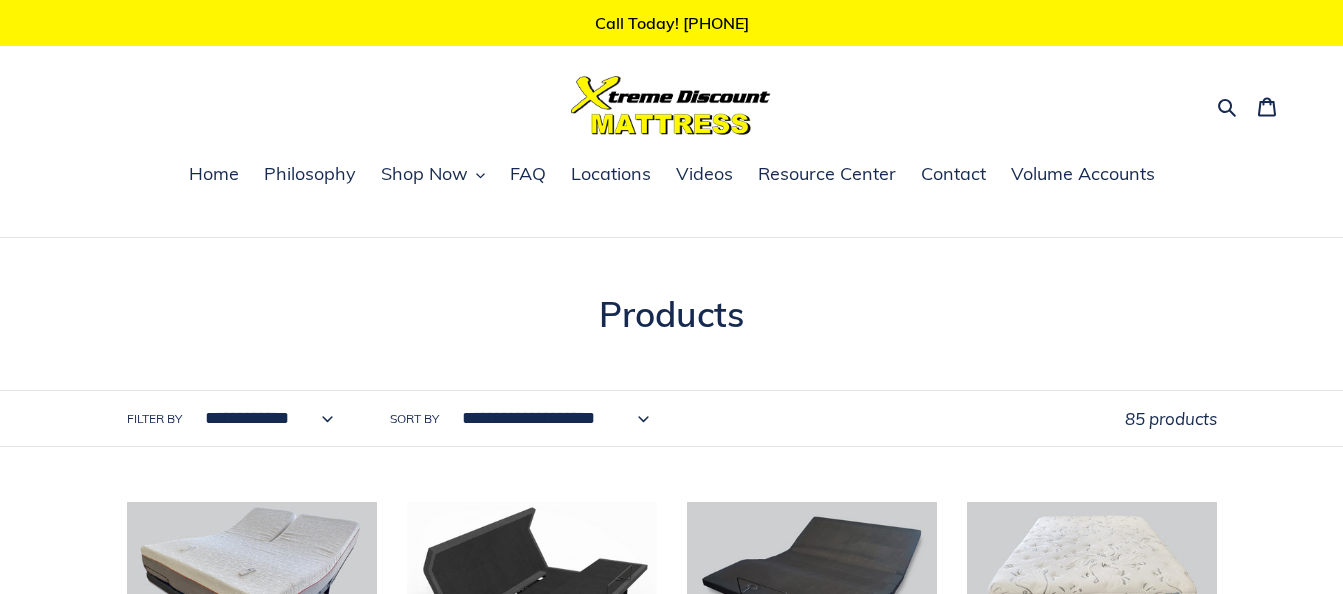 scroll, scrollTop: 0, scrollLeft: 0, axis: both 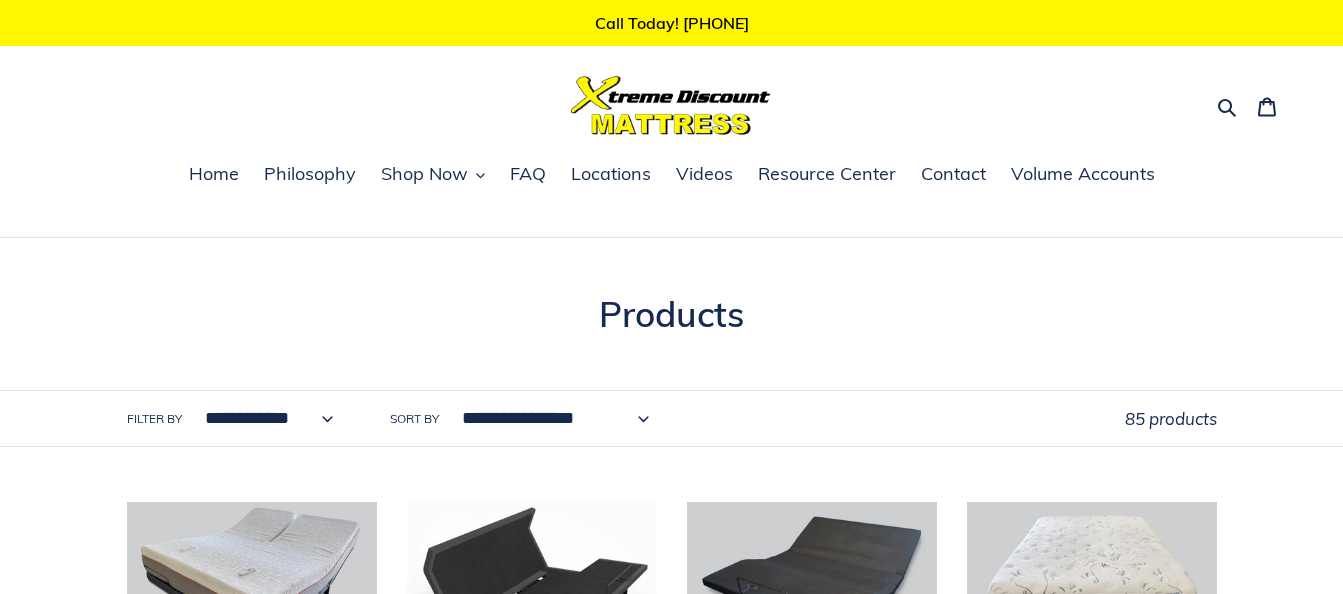 click on "**********" at bounding box center [551, 418] 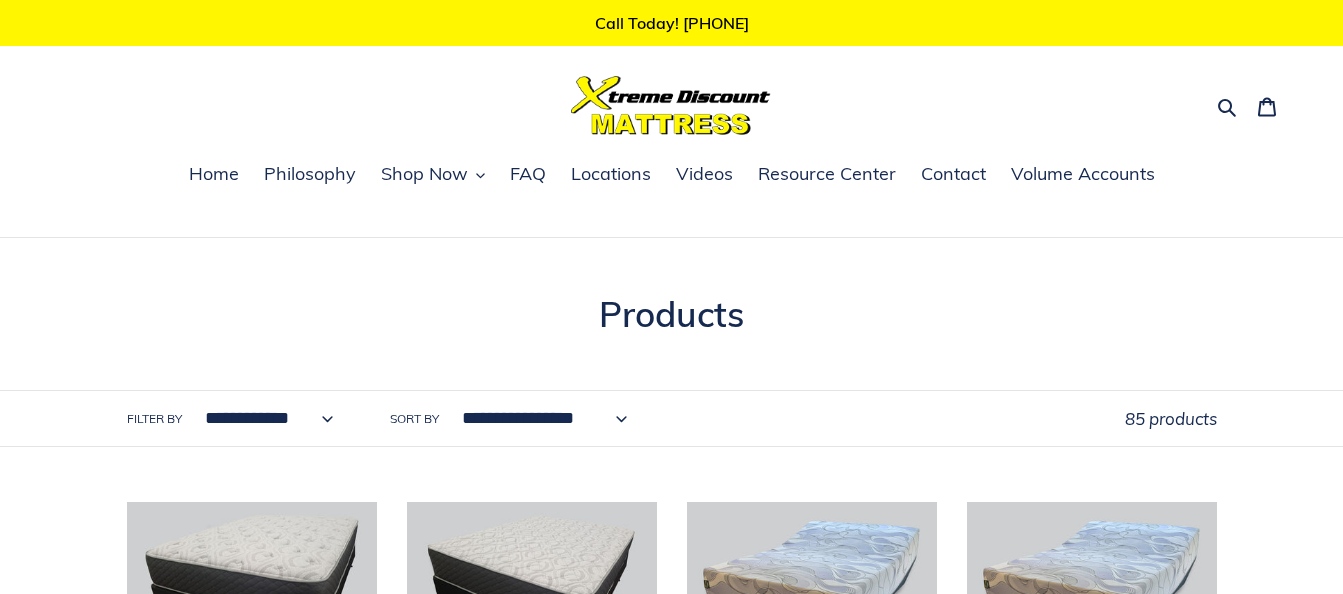 scroll, scrollTop: 0, scrollLeft: 0, axis: both 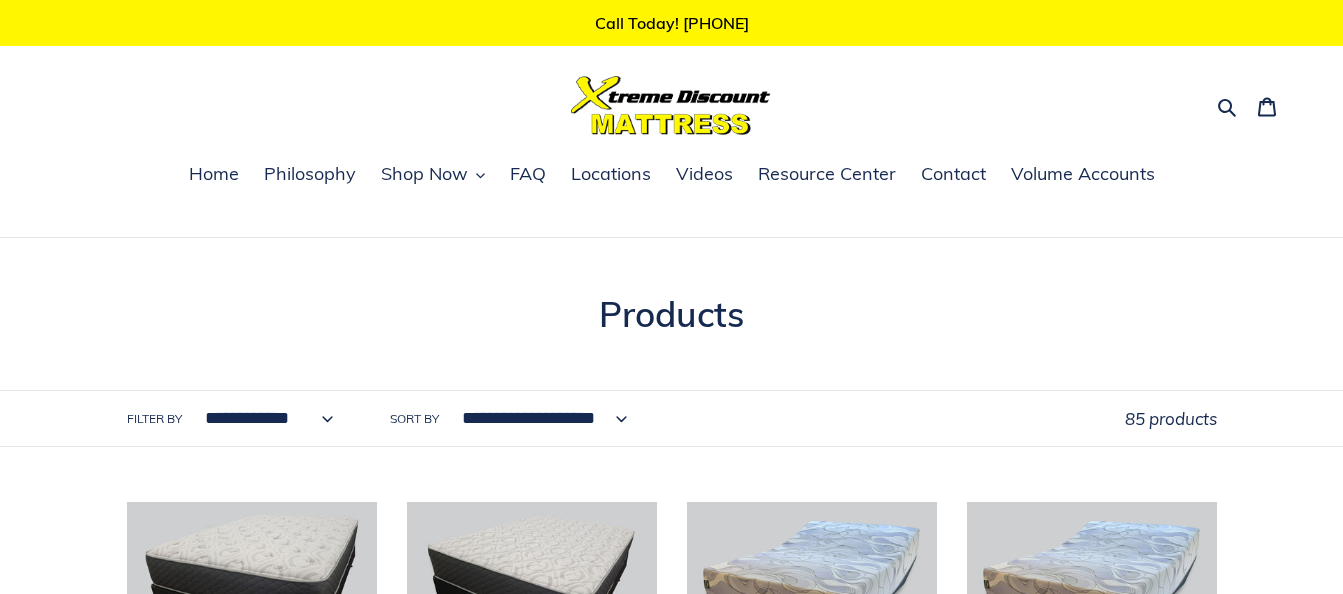 click on "**********" at bounding box center [540, 418] 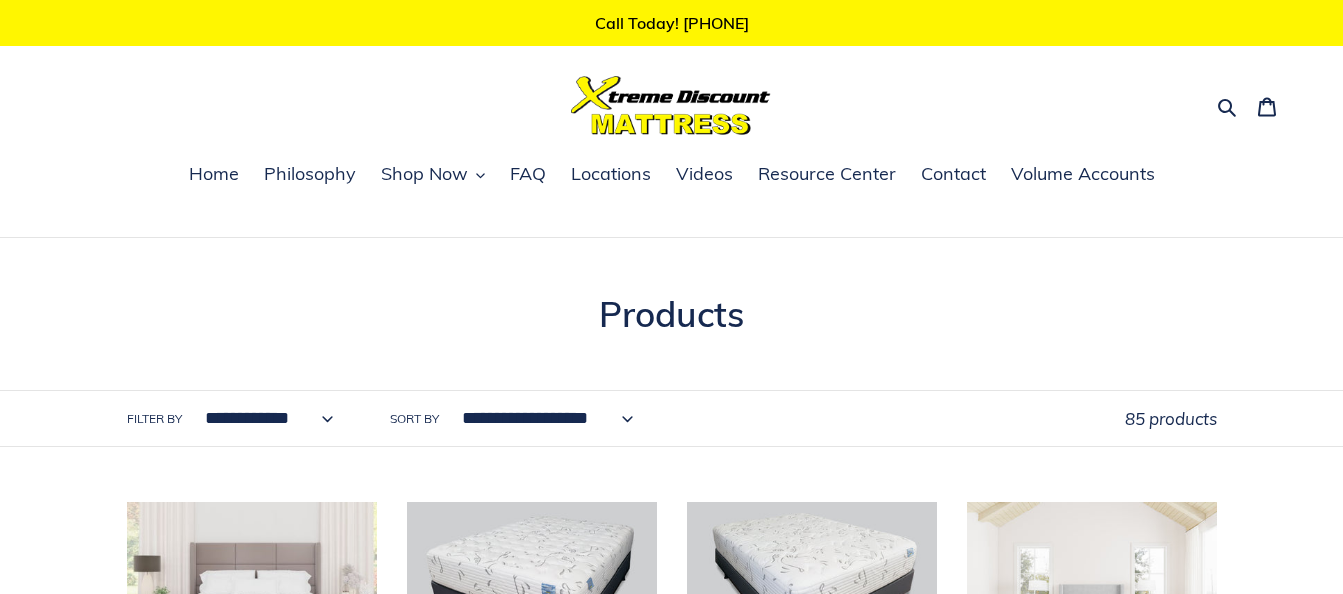 scroll, scrollTop: 0, scrollLeft: 0, axis: both 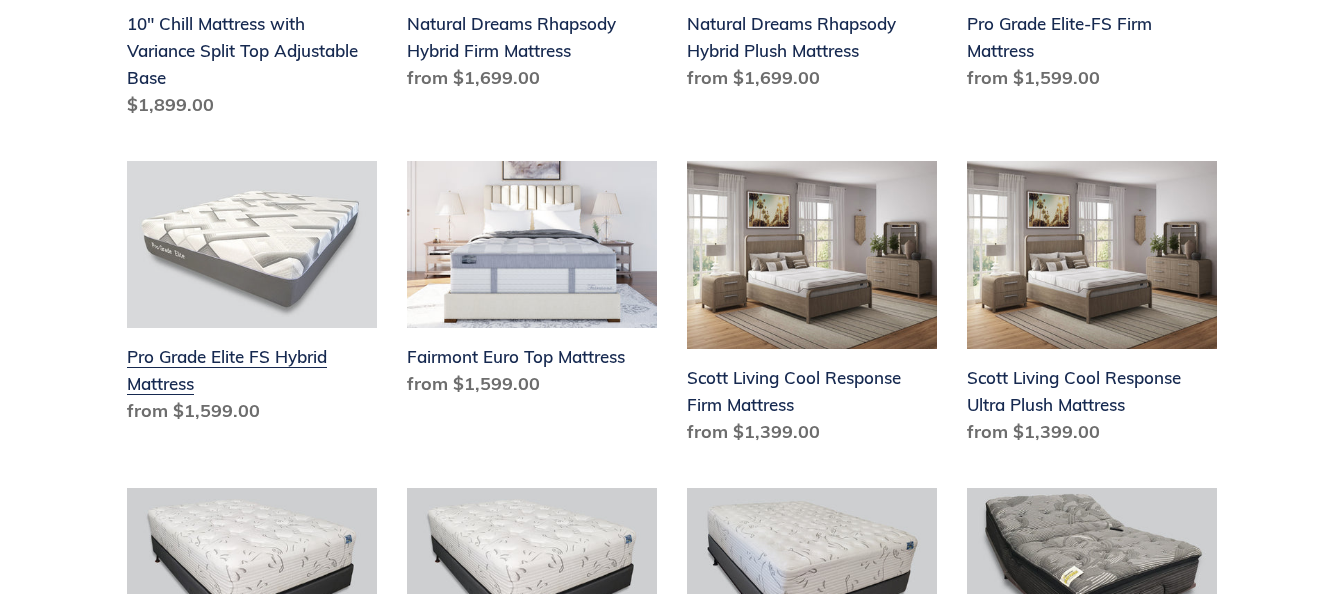 click on "Pro Grade Elite FS Hybrid Mattress" at bounding box center (252, 296) 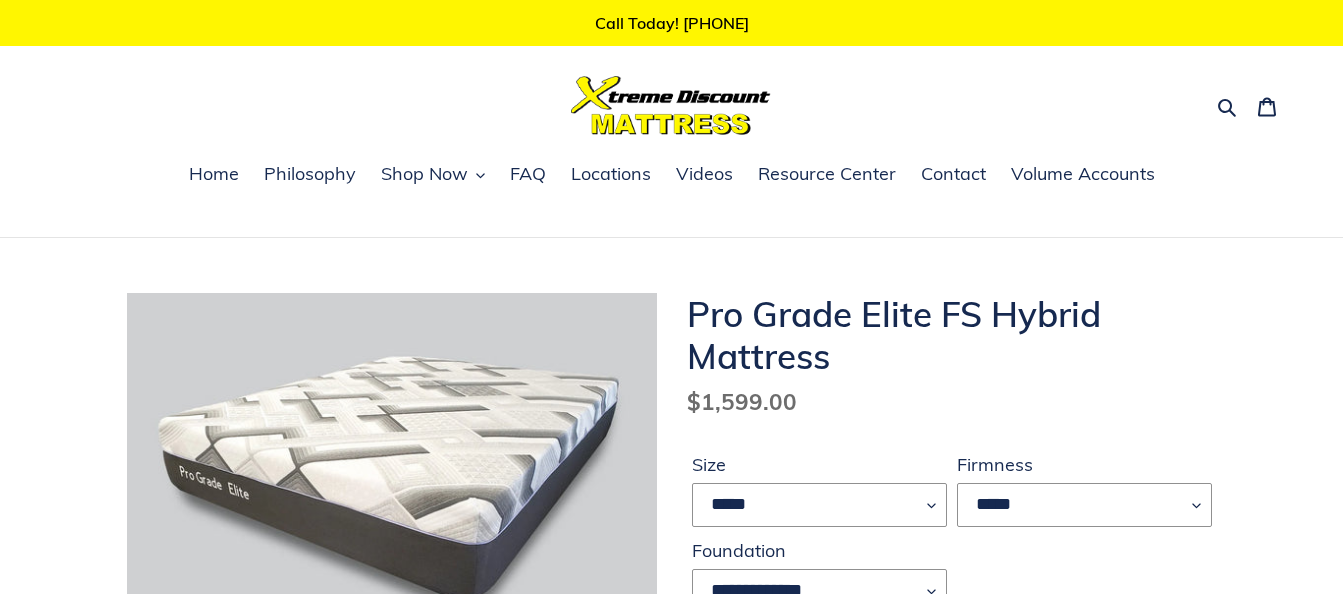 scroll, scrollTop: 0, scrollLeft: 0, axis: both 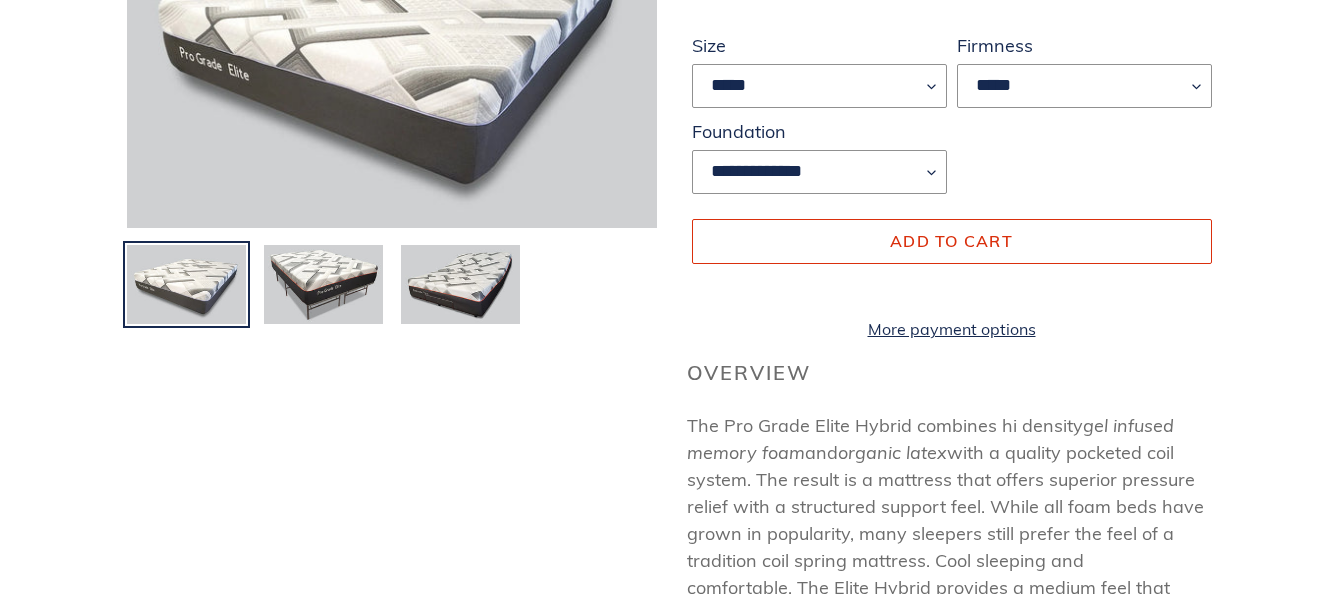 click at bounding box center (694, 287) 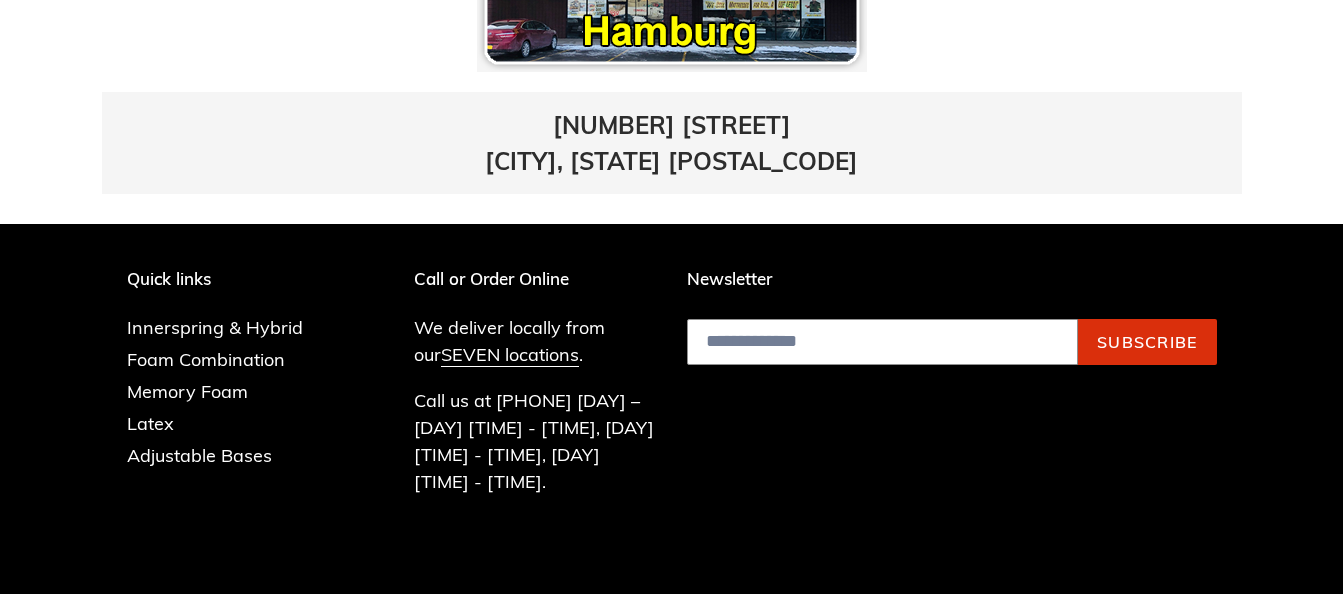 scroll, scrollTop: 1500, scrollLeft: 0, axis: vertical 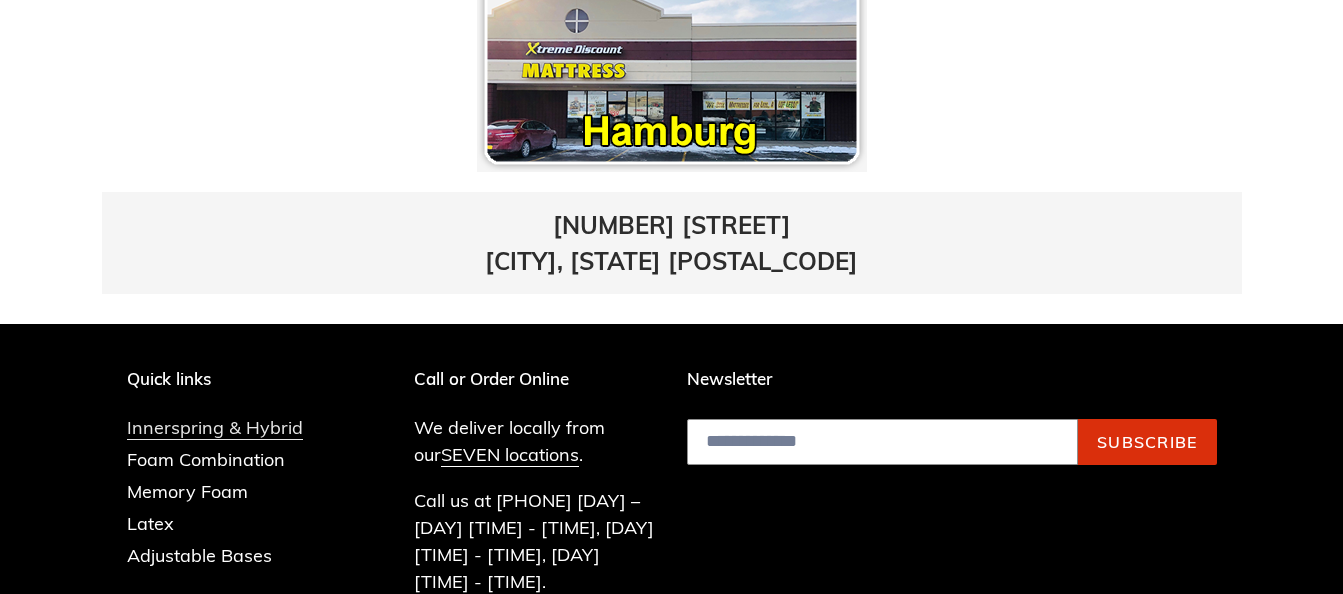 click on "Innerspring & Hybrid" at bounding box center (215, 428) 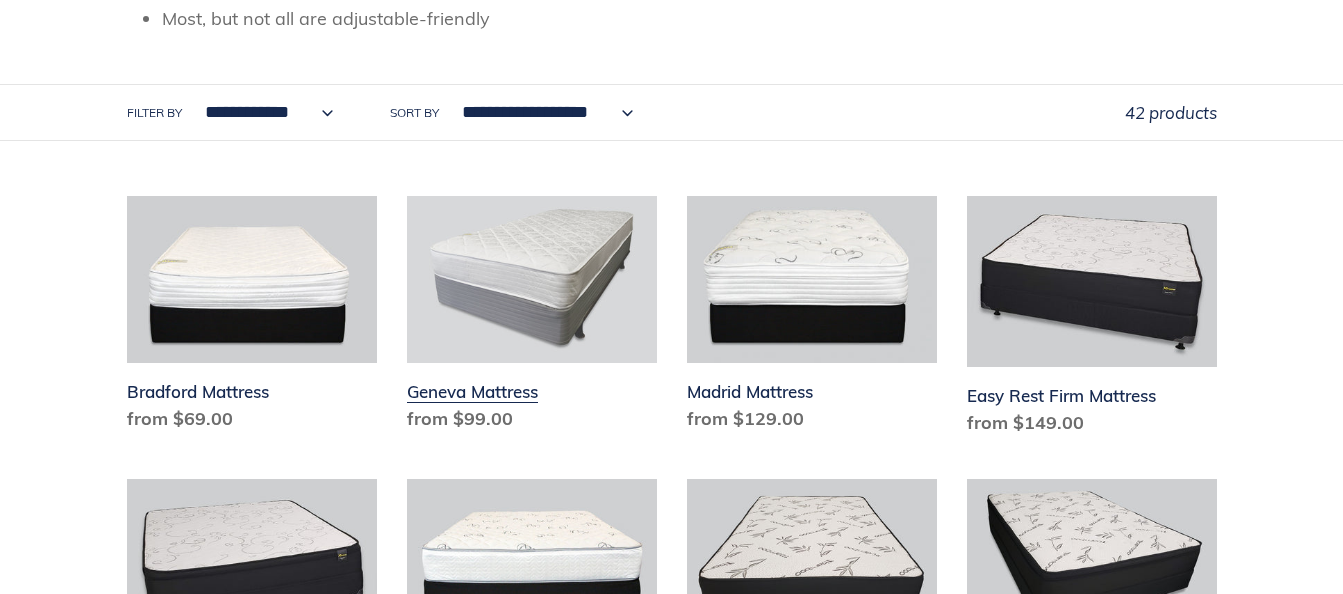 scroll, scrollTop: 500, scrollLeft: 0, axis: vertical 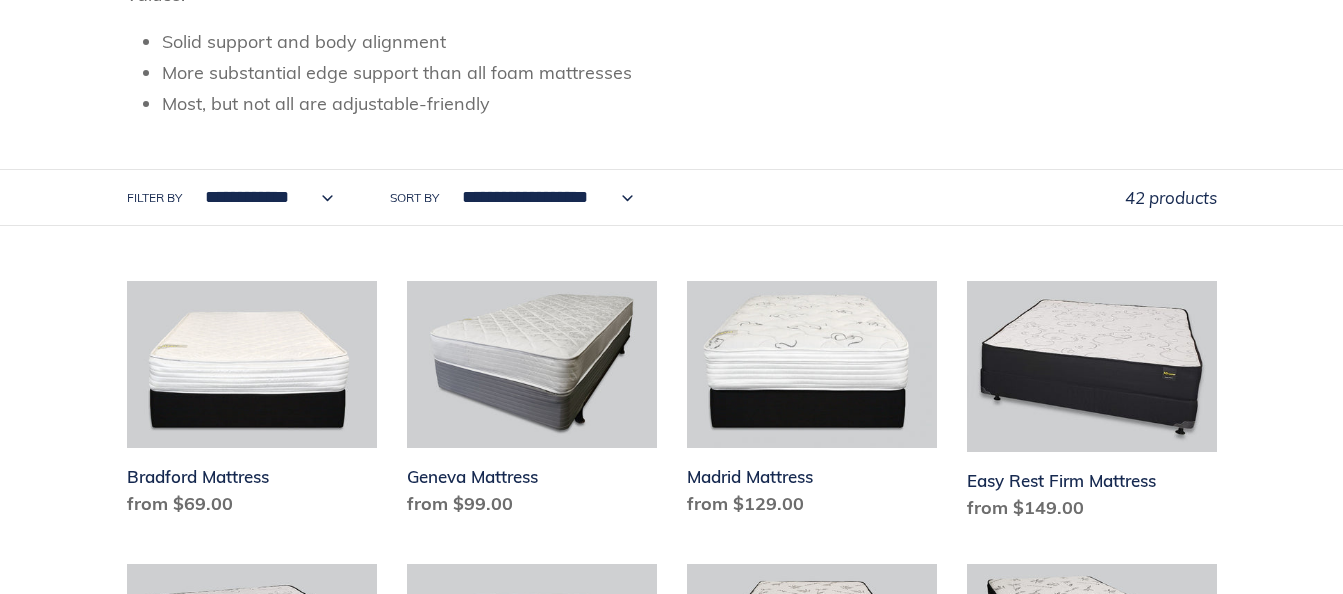 click on "**********" at bounding box center (543, 197) 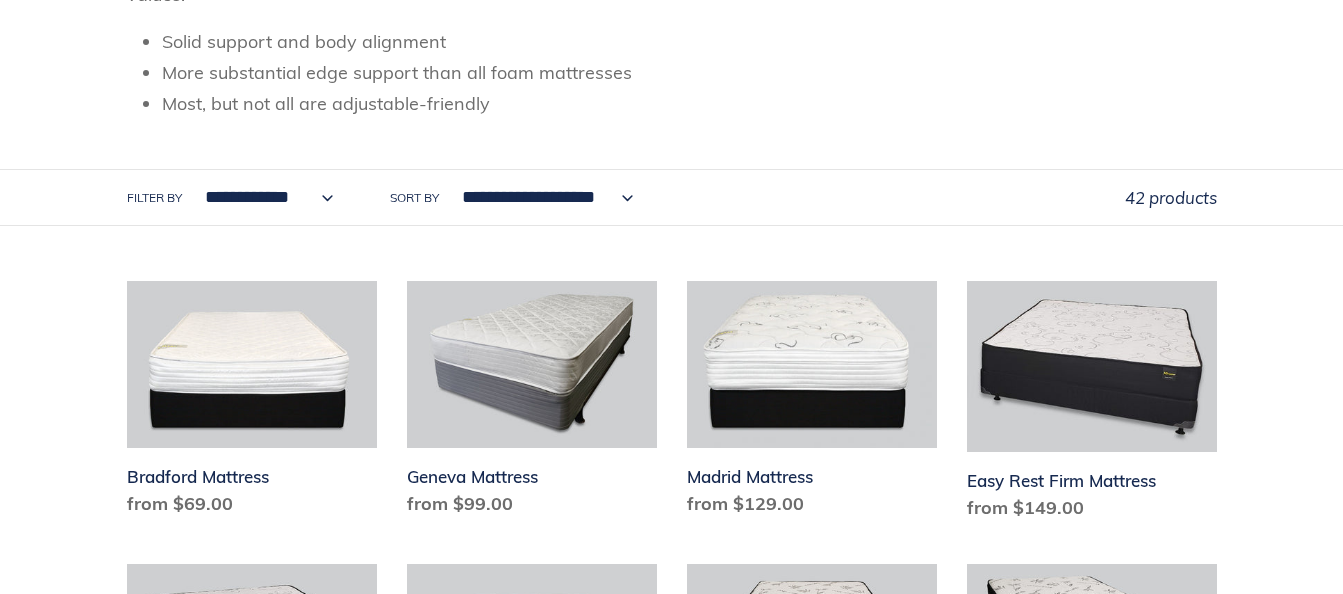 click on "**********" at bounding box center (543, 197) 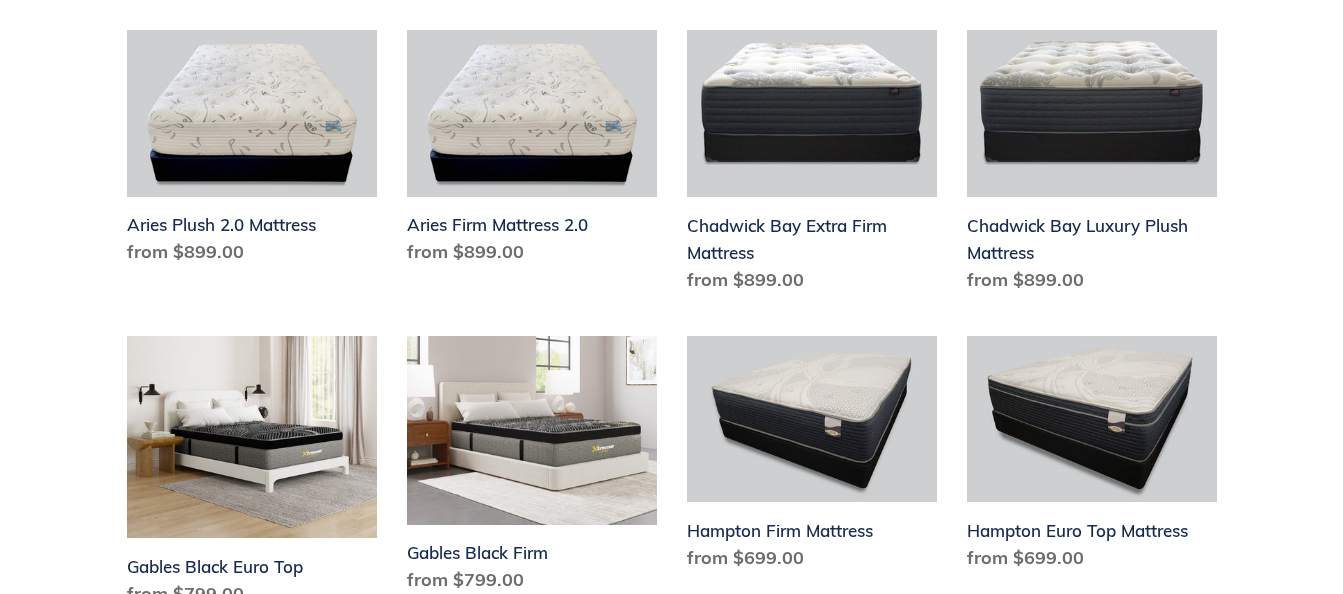 scroll, scrollTop: 1800, scrollLeft: 0, axis: vertical 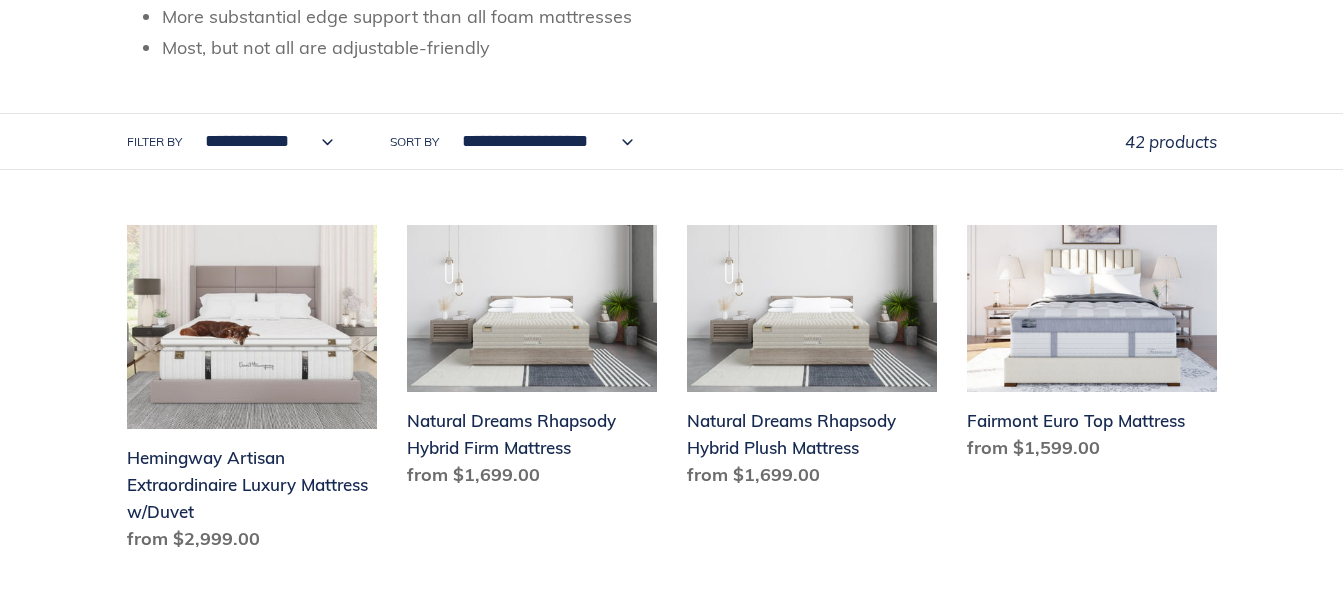 click on "**********" at bounding box center [264, 141] 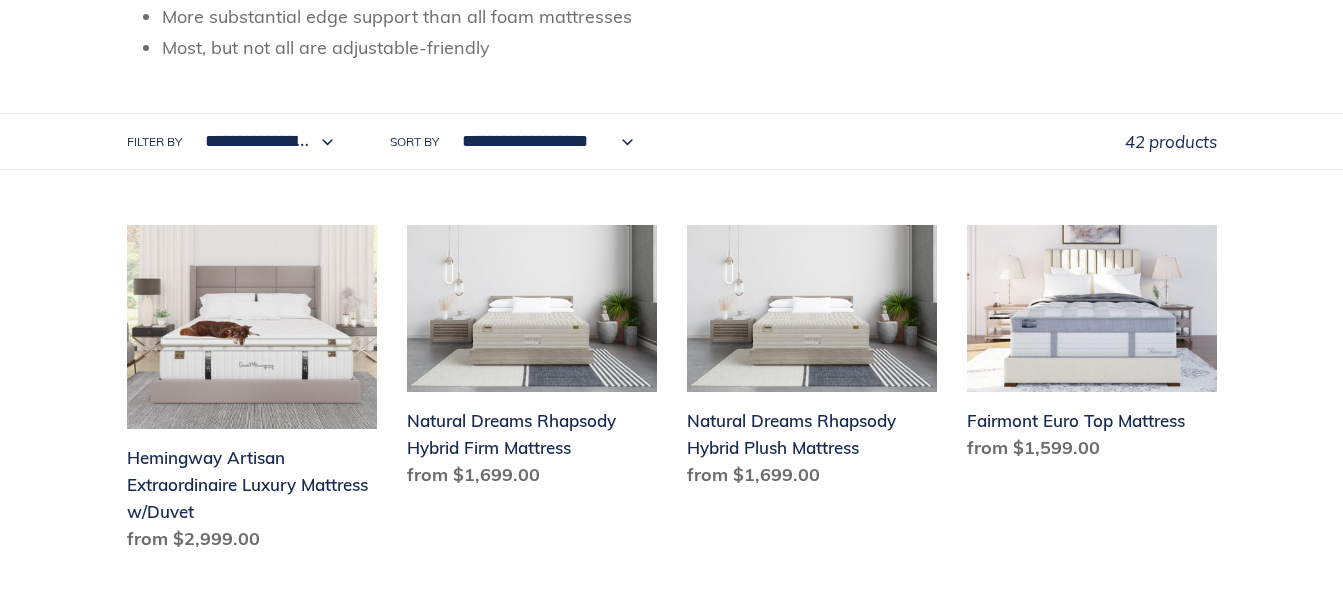 click on "**********" at bounding box center [264, 141] 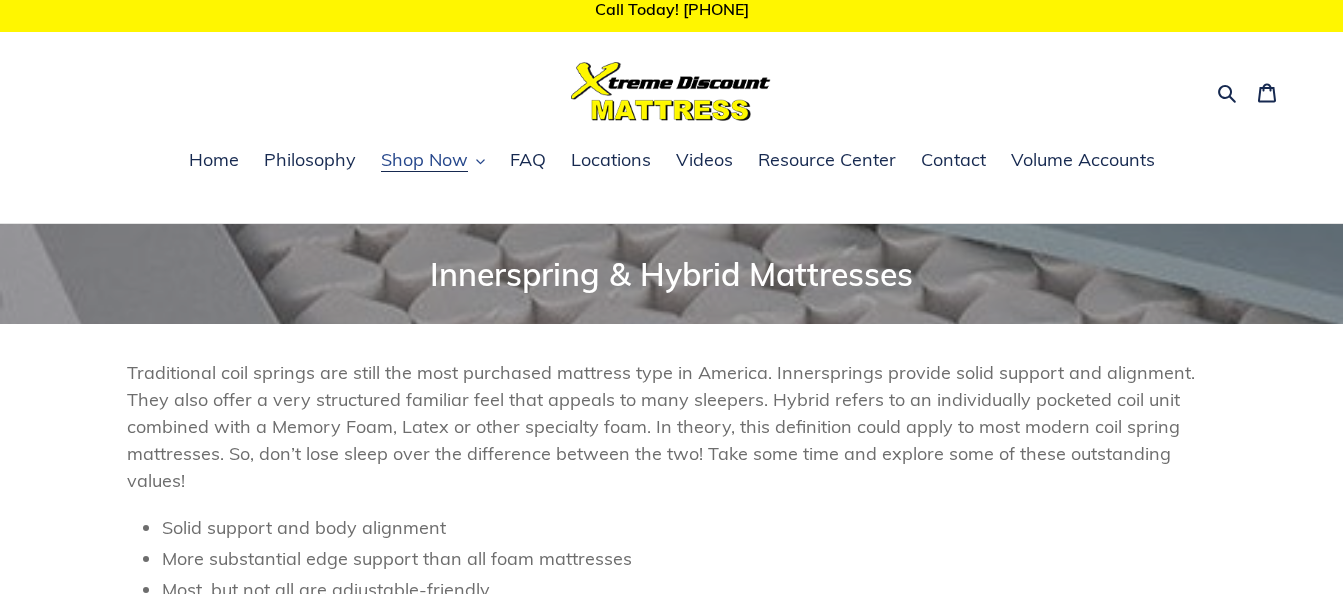 scroll, scrollTop: 0, scrollLeft: 0, axis: both 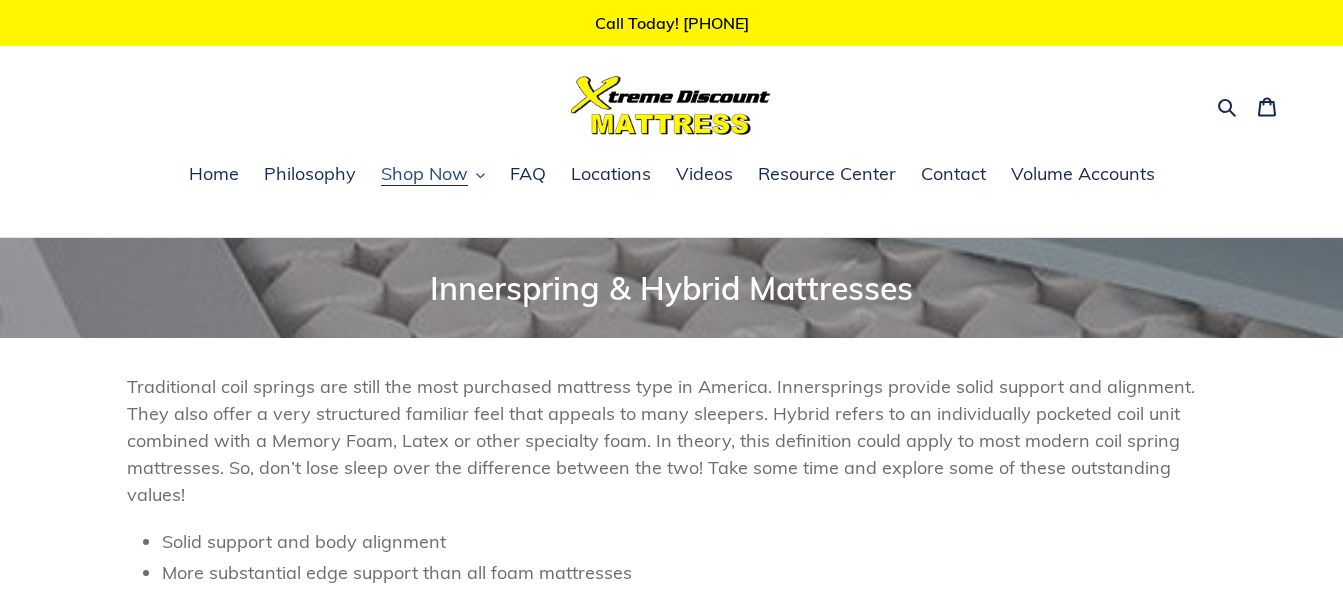click 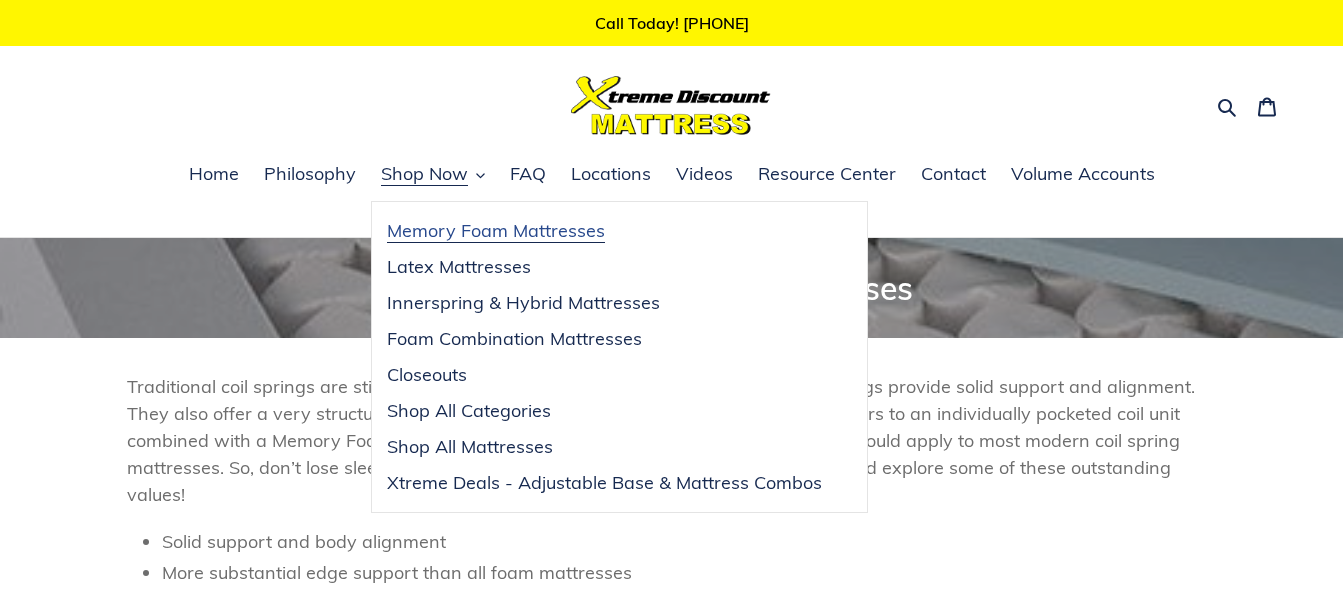 click on "Memory Foam Mattresses" at bounding box center [496, 231] 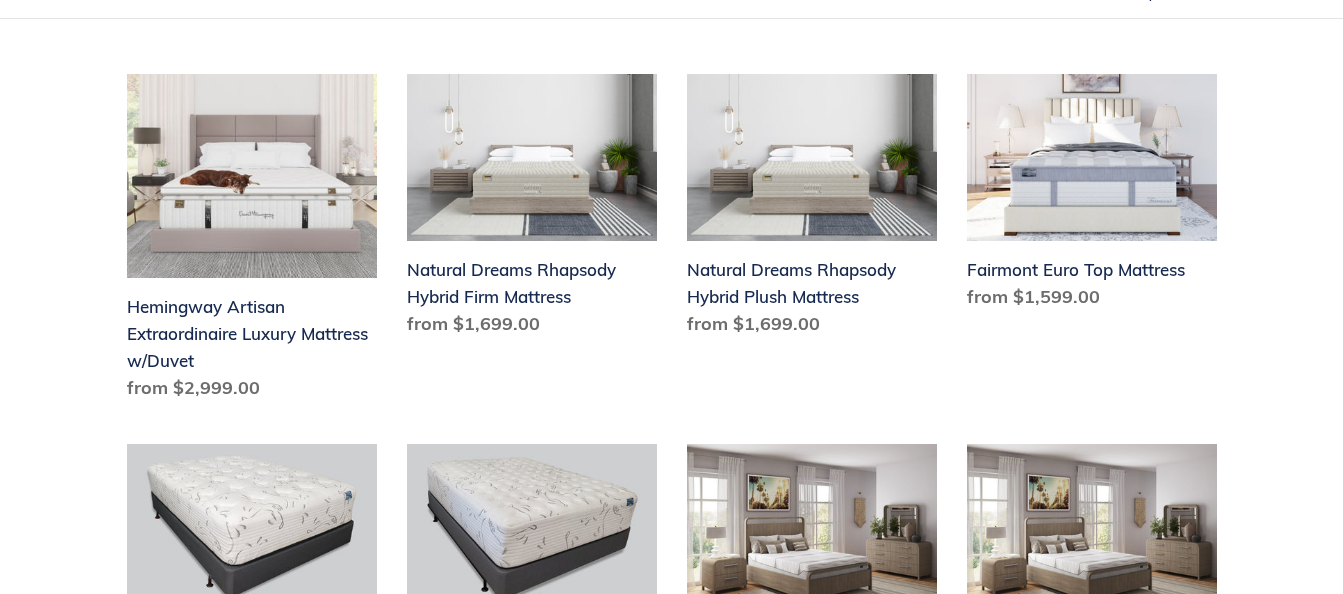 scroll, scrollTop: 700, scrollLeft: 0, axis: vertical 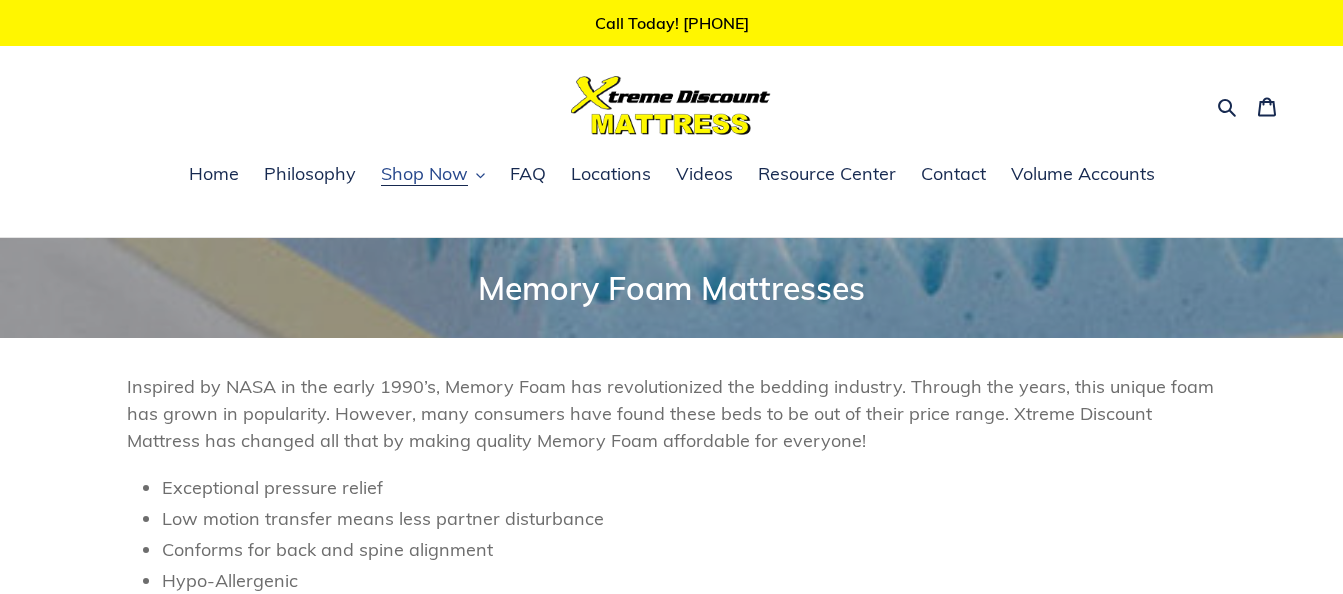 click on "Shop Now" at bounding box center [433, 175] 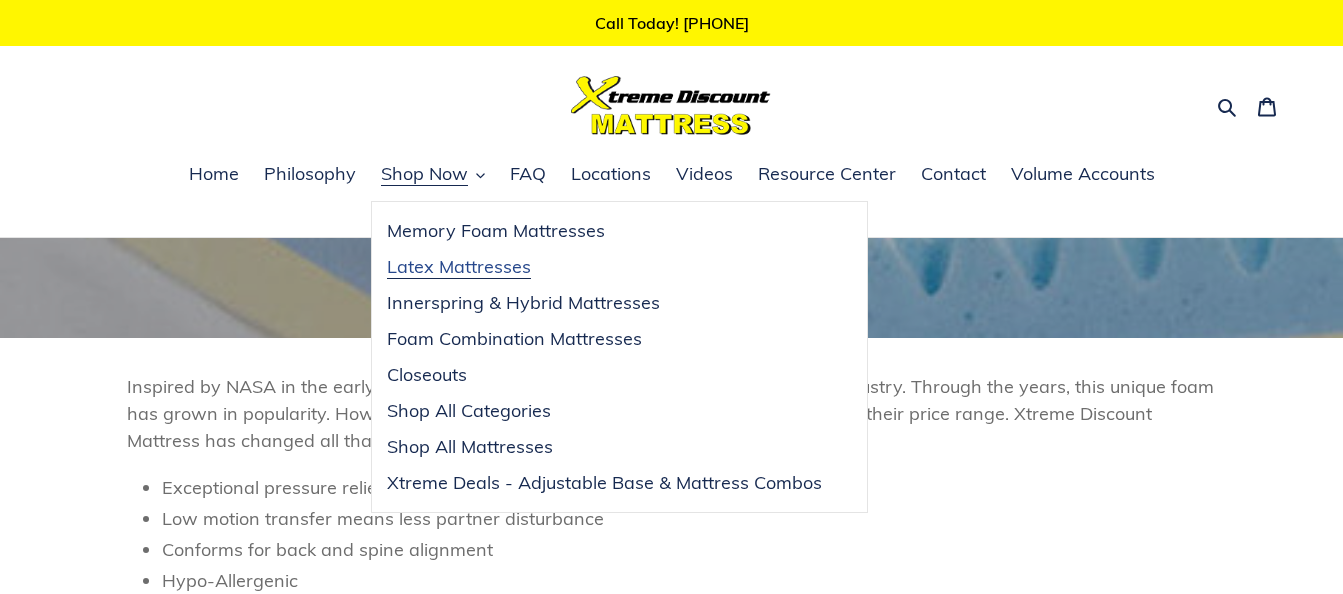 click on "Latex Mattresses" at bounding box center (459, 267) 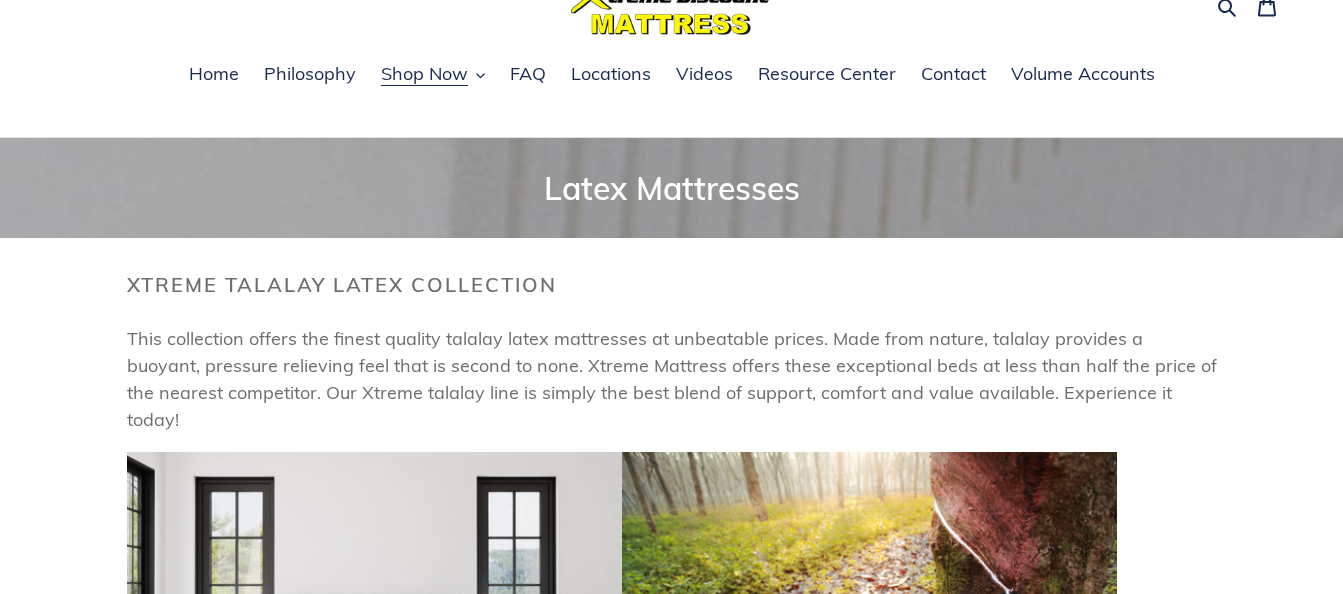 scroll, scrollTop: 0, scrollLeft: 0, axis: both 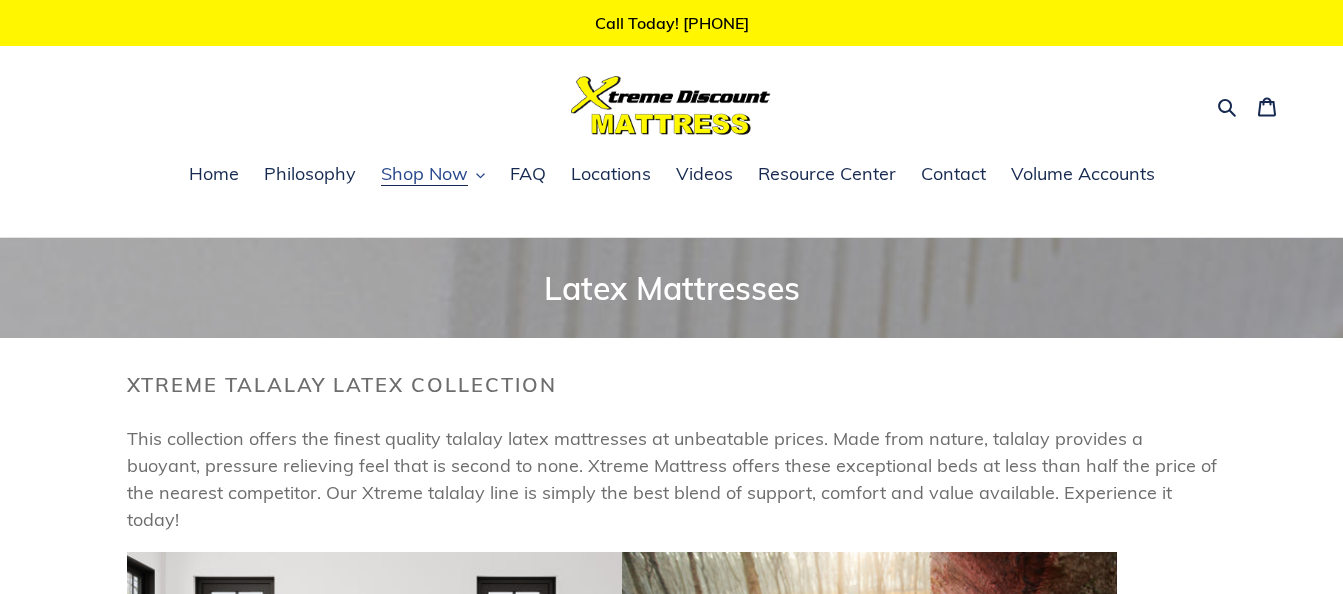 click on "Shop Now" at bounding box center [424, 174] 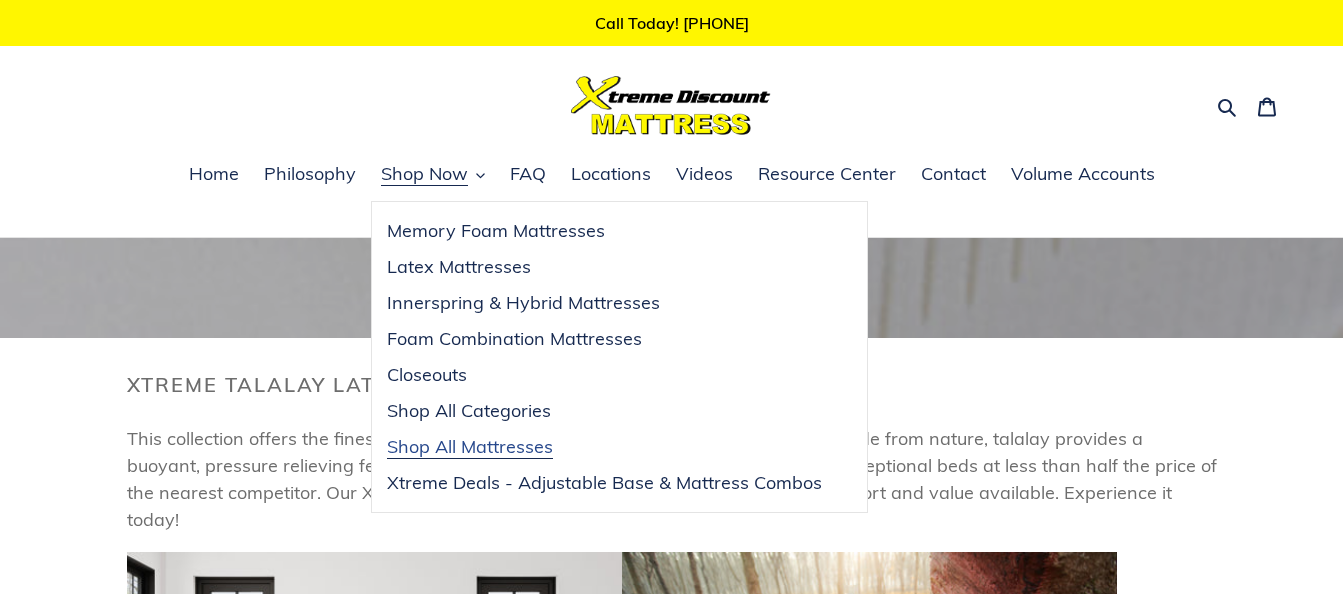 click on "Shop All Mattresses" at bounding box center [470, 447] 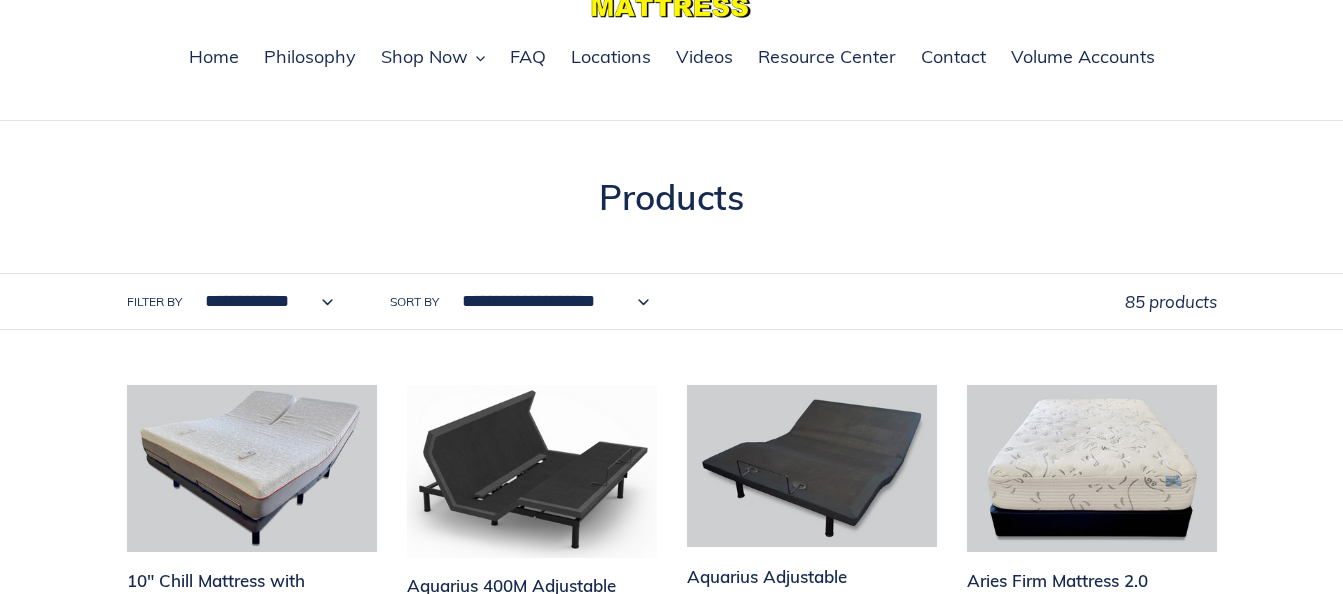 scroll, scrollTop: 0, scrollLeft: 0, axis: both 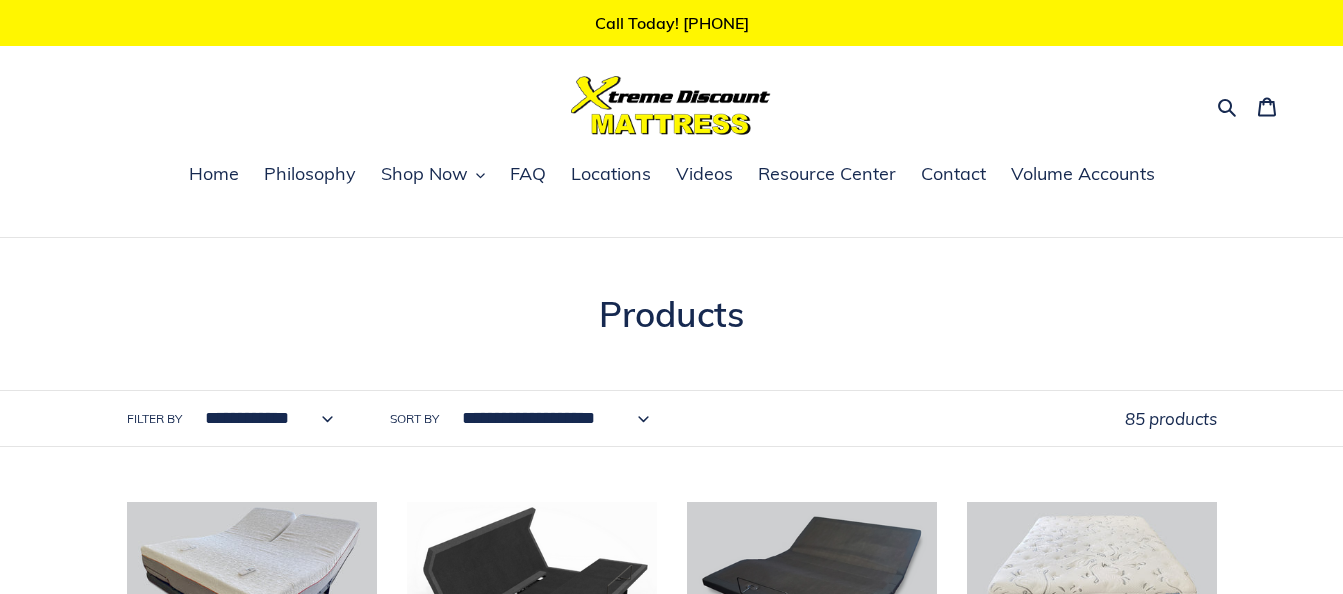 click on "**********" at bounding box center [551, 418] 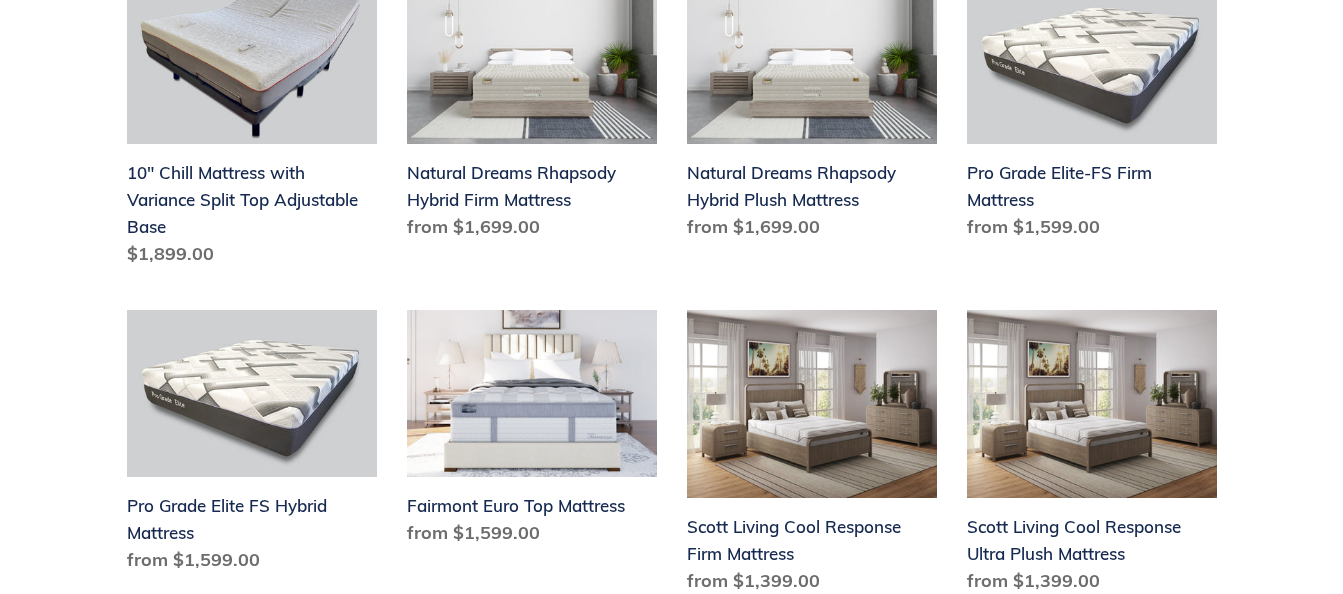 scroll, scrollTop: 1400, scrollLeft: 0, axis: vertical 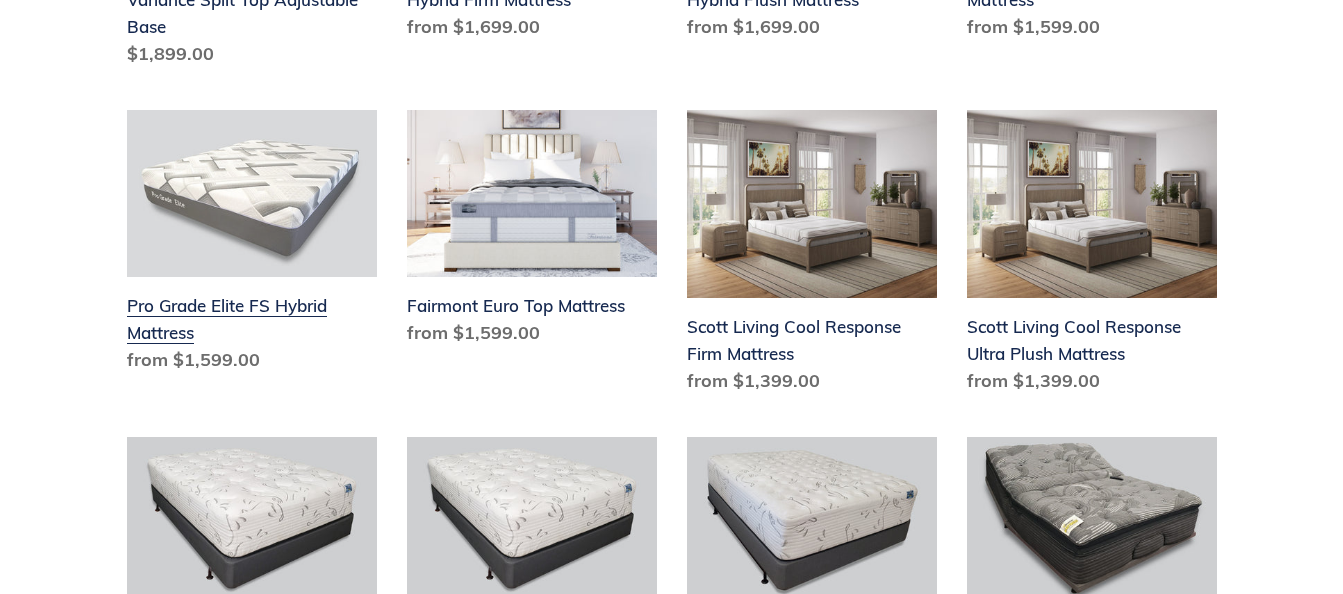 click on "Pro Grade Elite FS Hybrid Mattress" at bounding box center [252, 245] 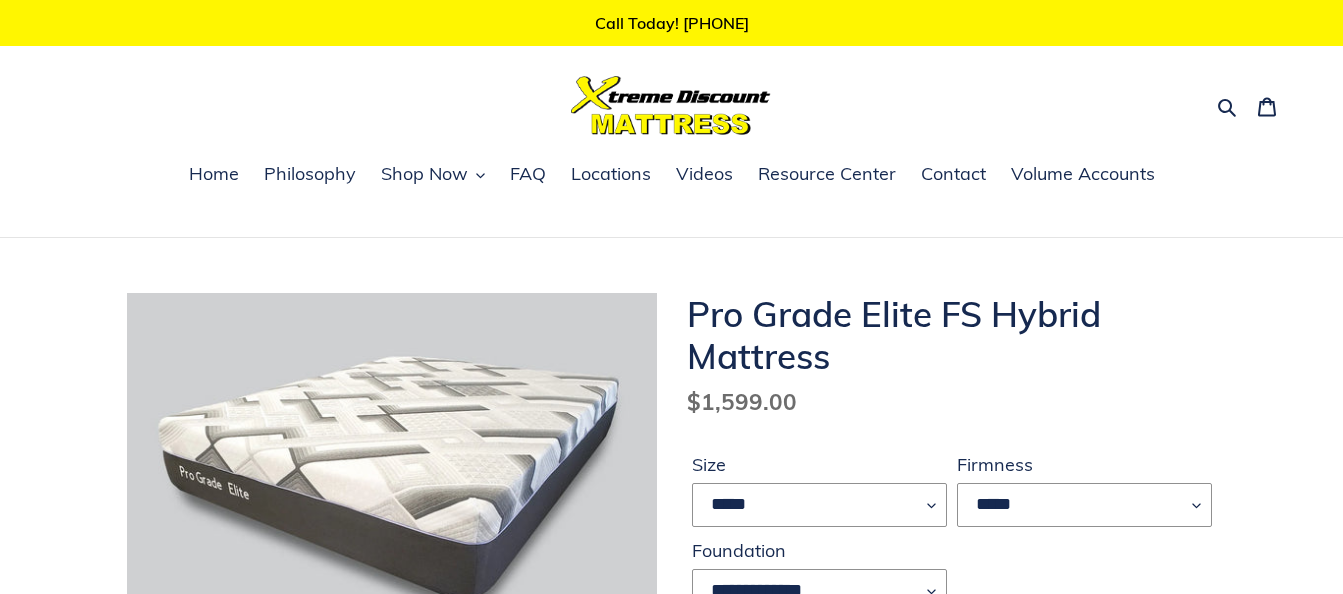 scroll, scrollTop: 0, scrollLeft: 0, axis: both 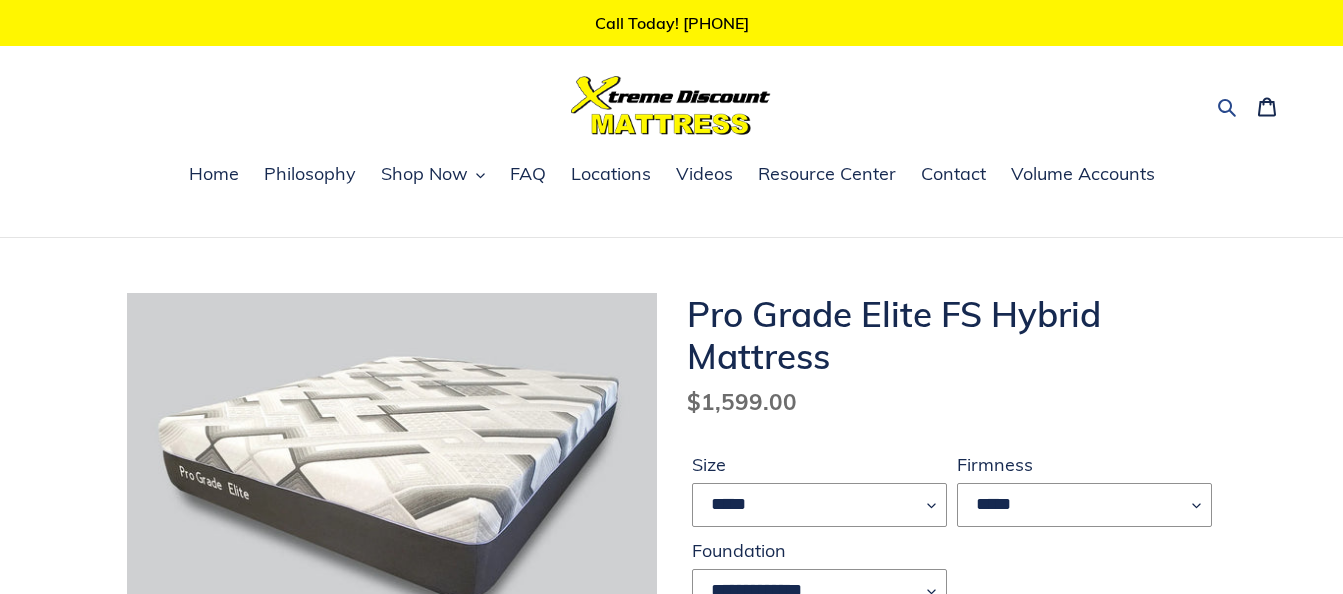 click 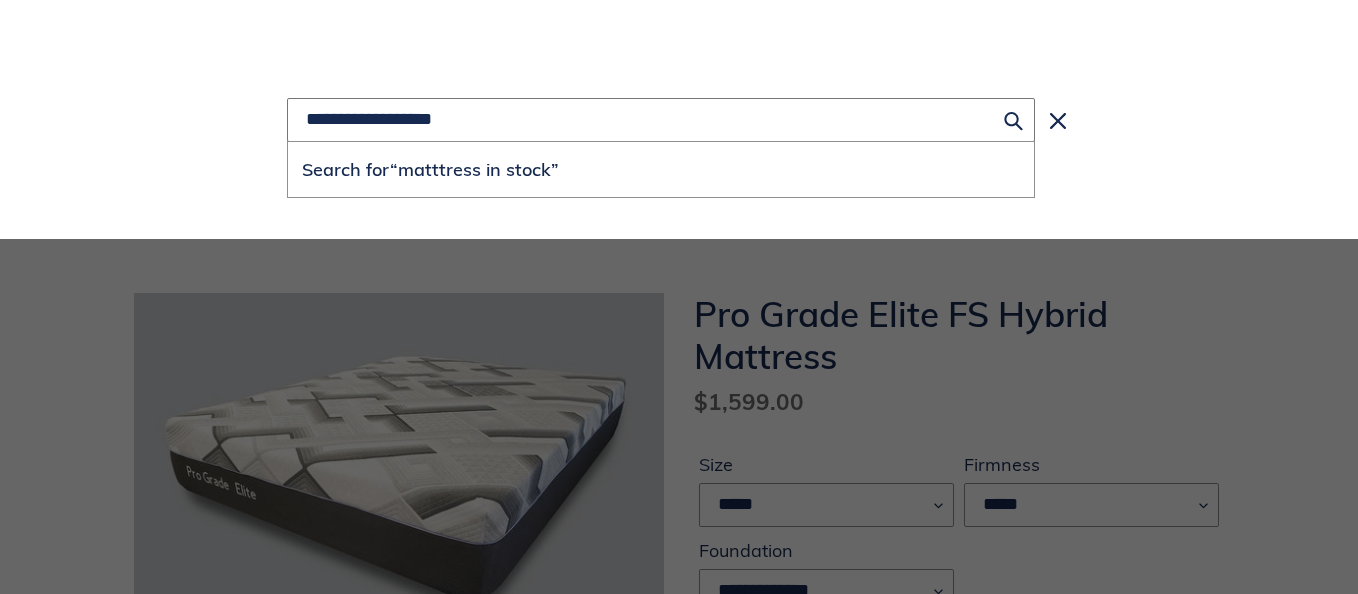 type on "**********" 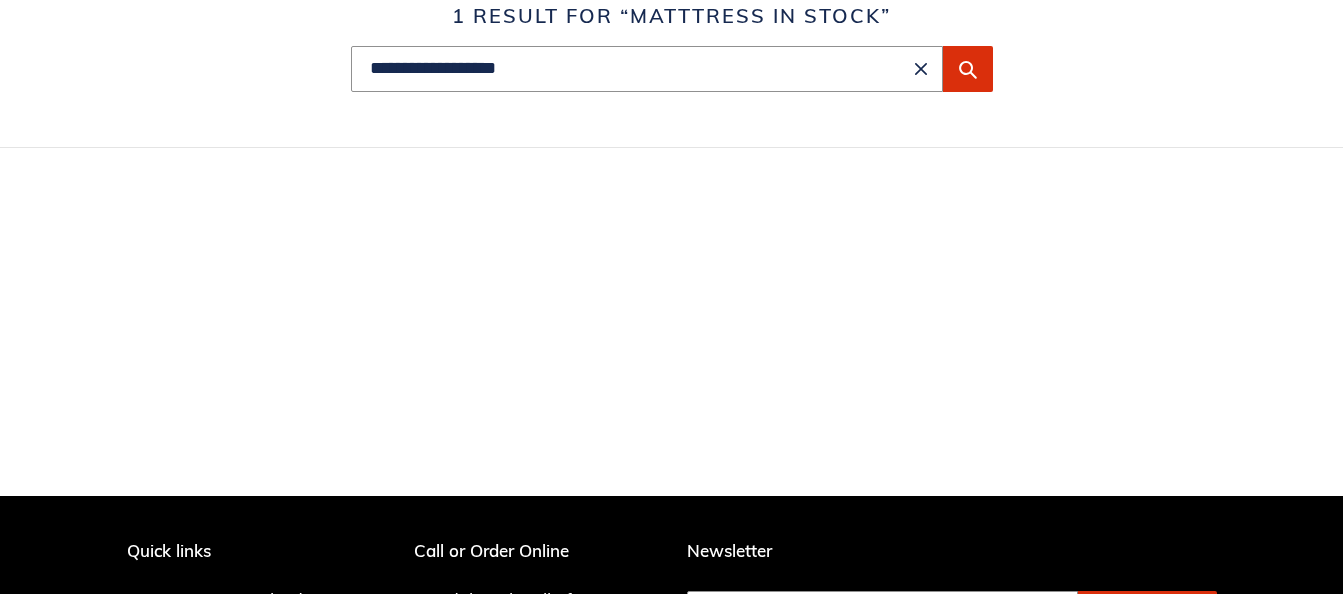 scroll, scrollTop: 300, scrollLeft: 0, axis: vertical 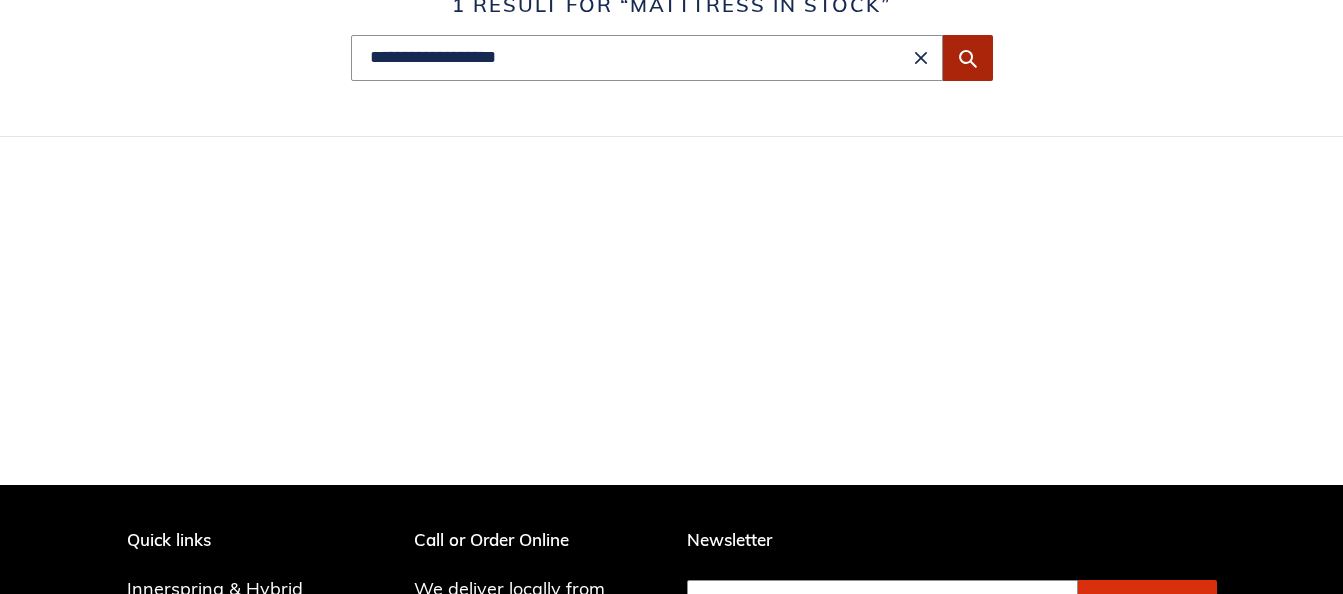 click 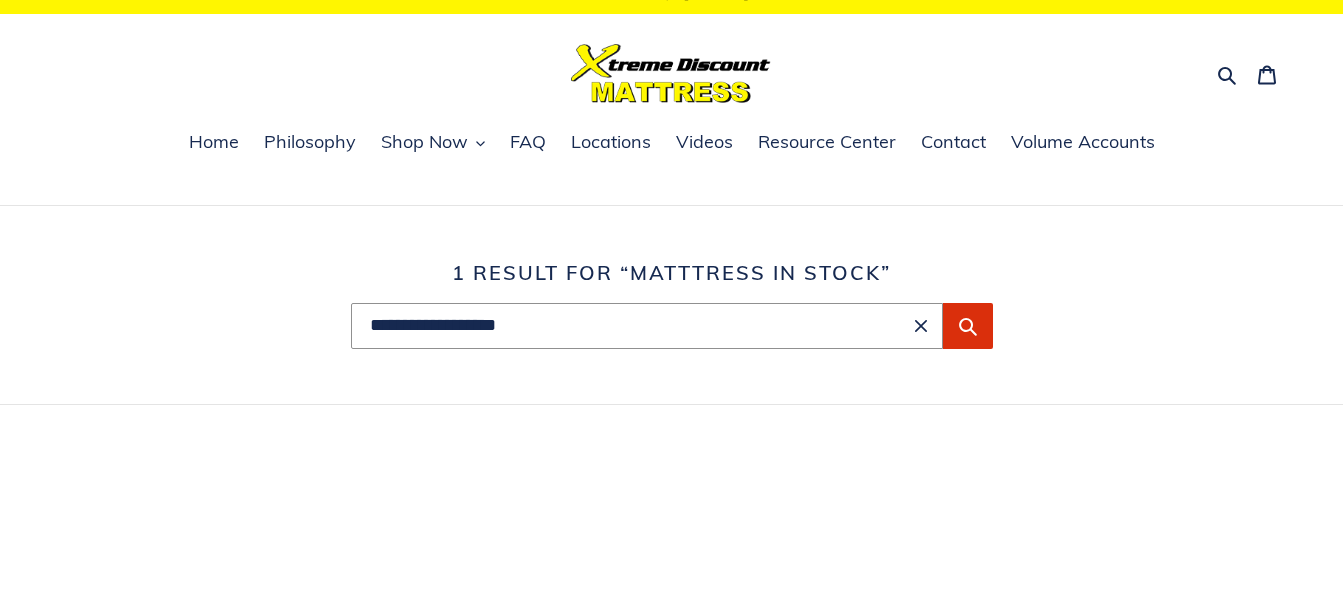 scroll, scrollTop: 0, scrollLeft: 0, axis: both 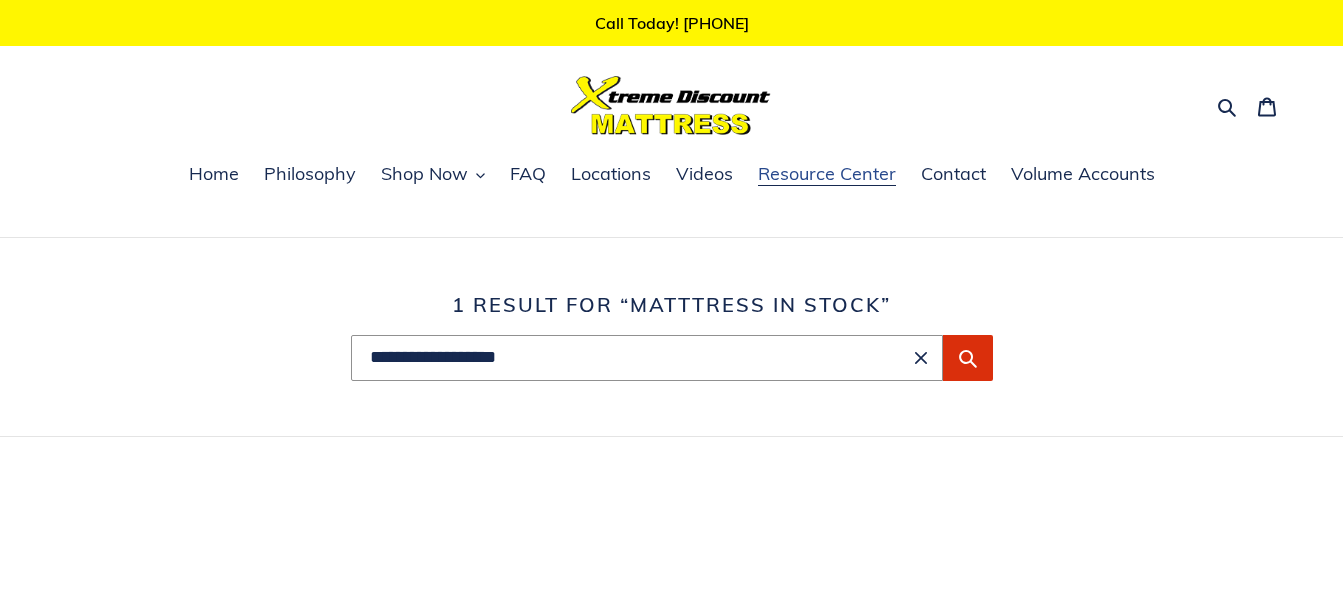 click on "Resource Center" at bounding box center (827, 174) 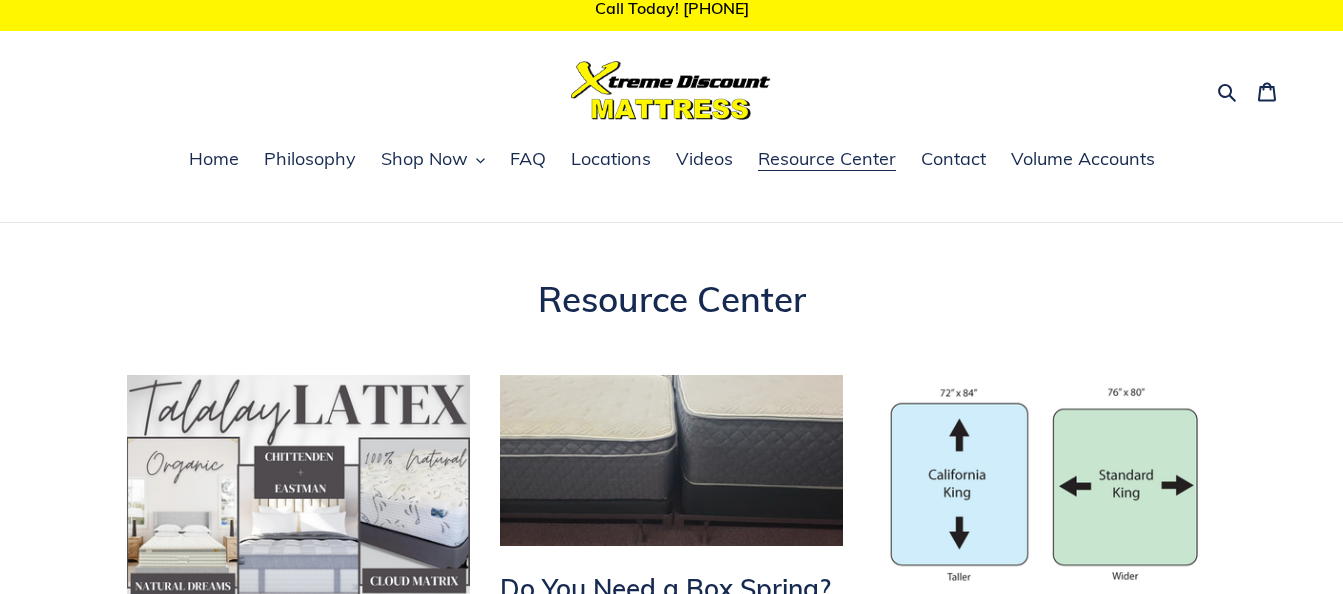 scroll, scrollTop: 0, scrollLeft: 0, axis: both 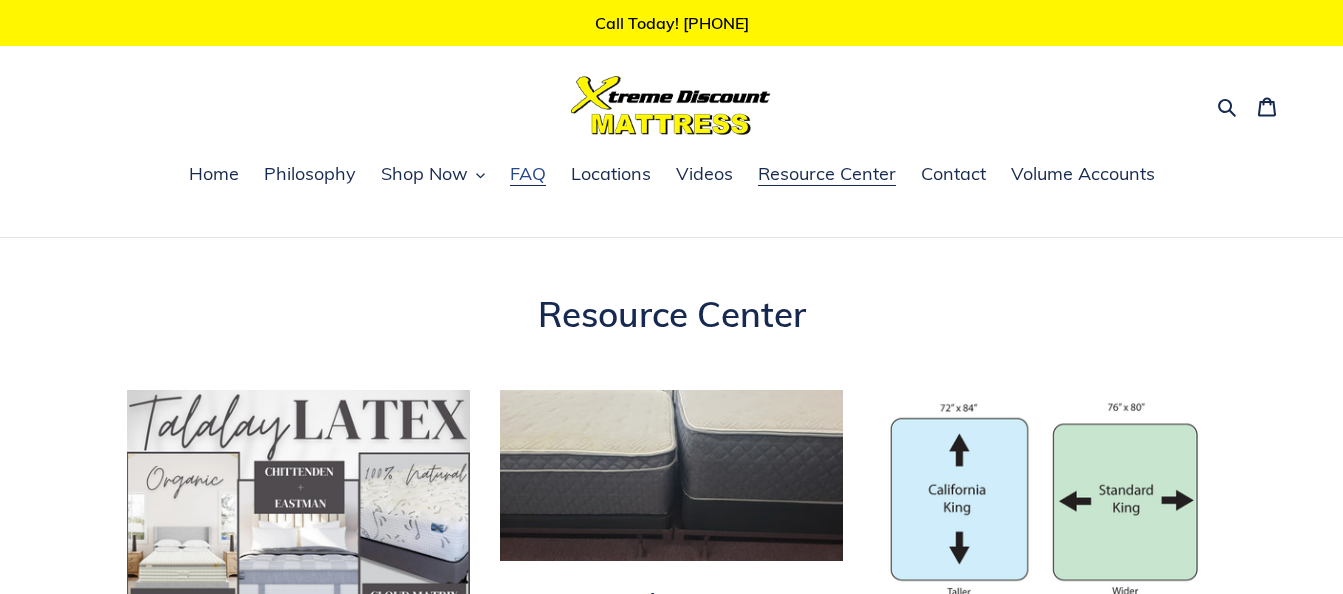 click on "FAQ" at bounding box center [528, 174] 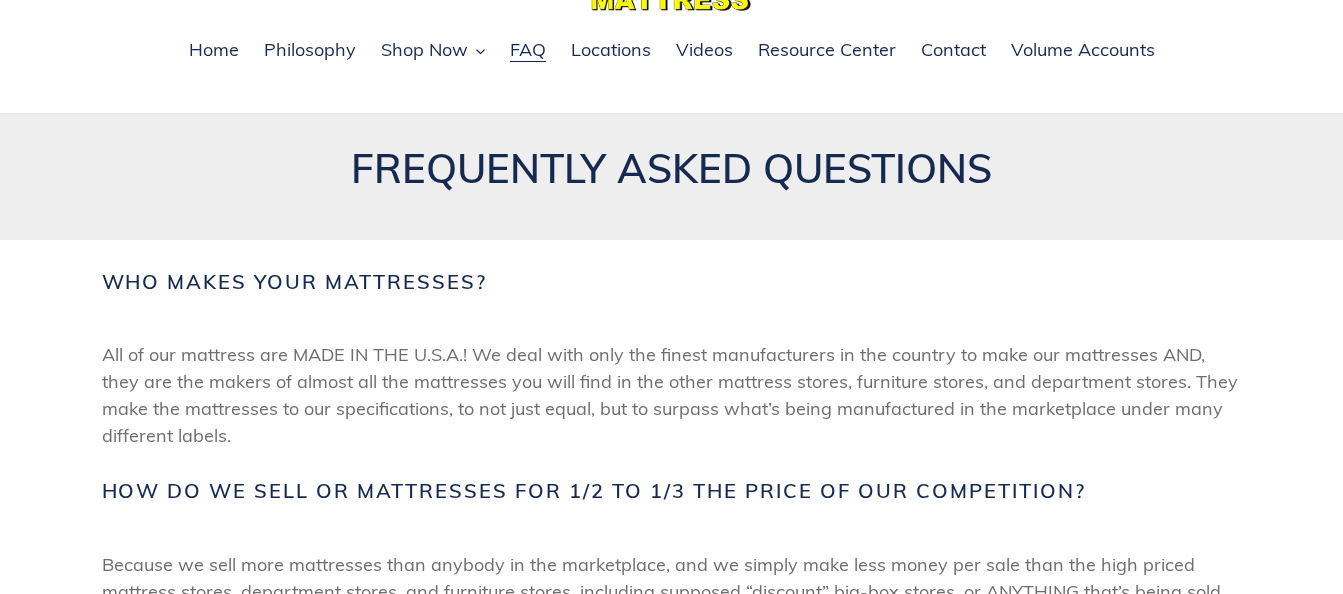 scroll, scrollTop: 400, scrollLeft: 0, axis: vertical 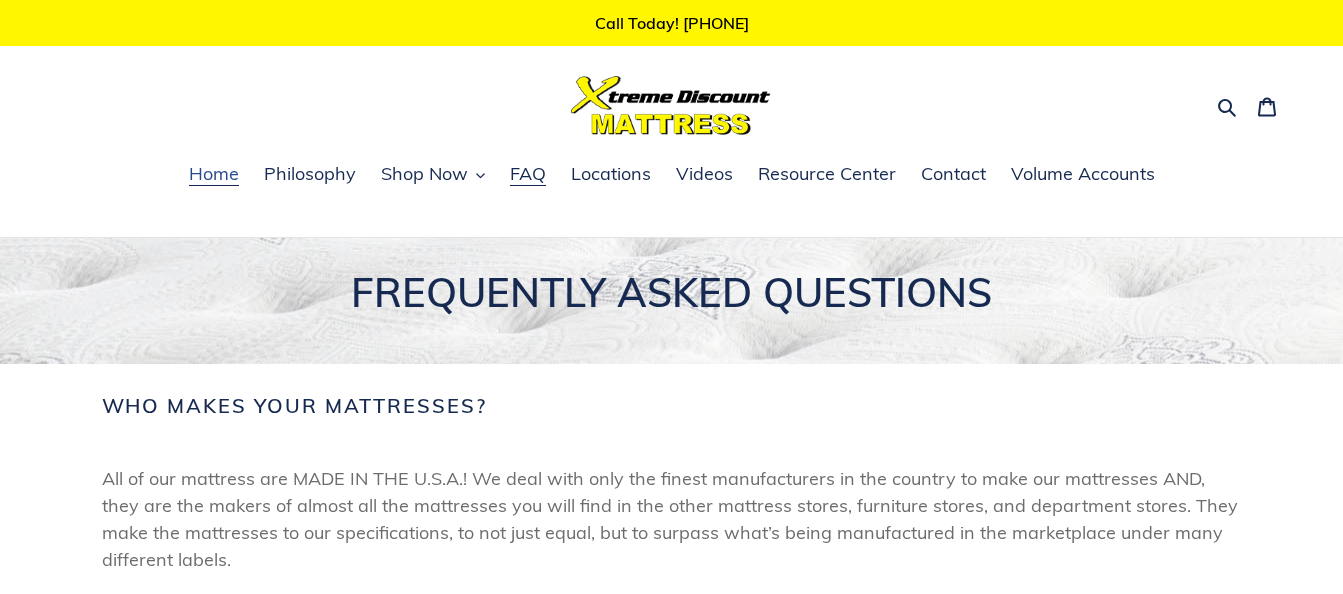 click on "Home" at bounding box center [214, 174] 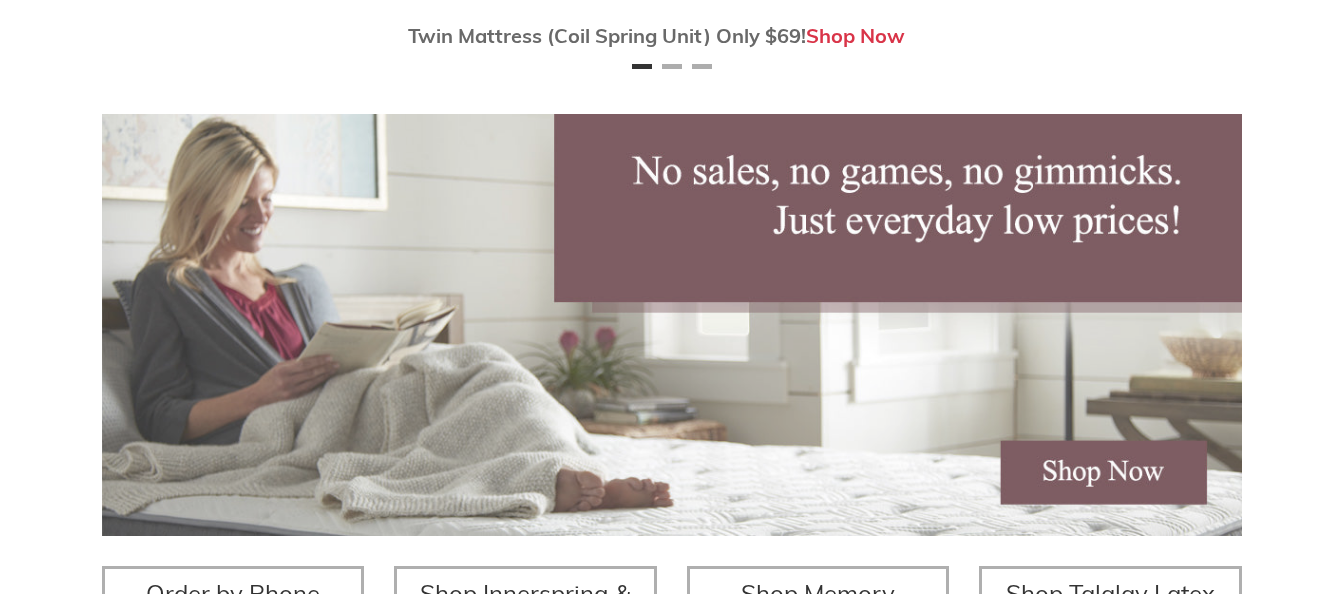 scroll, scrollTop: 300, scrollLeft: 0, axis: vertical 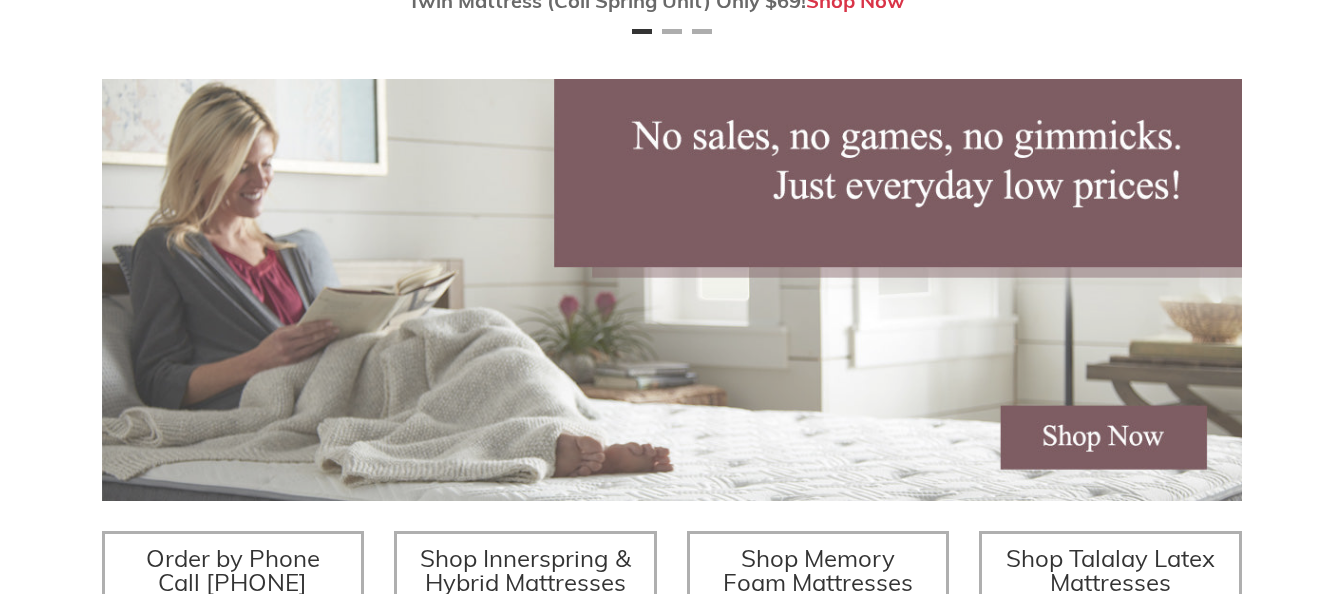 click at bounding box center (672, 290) 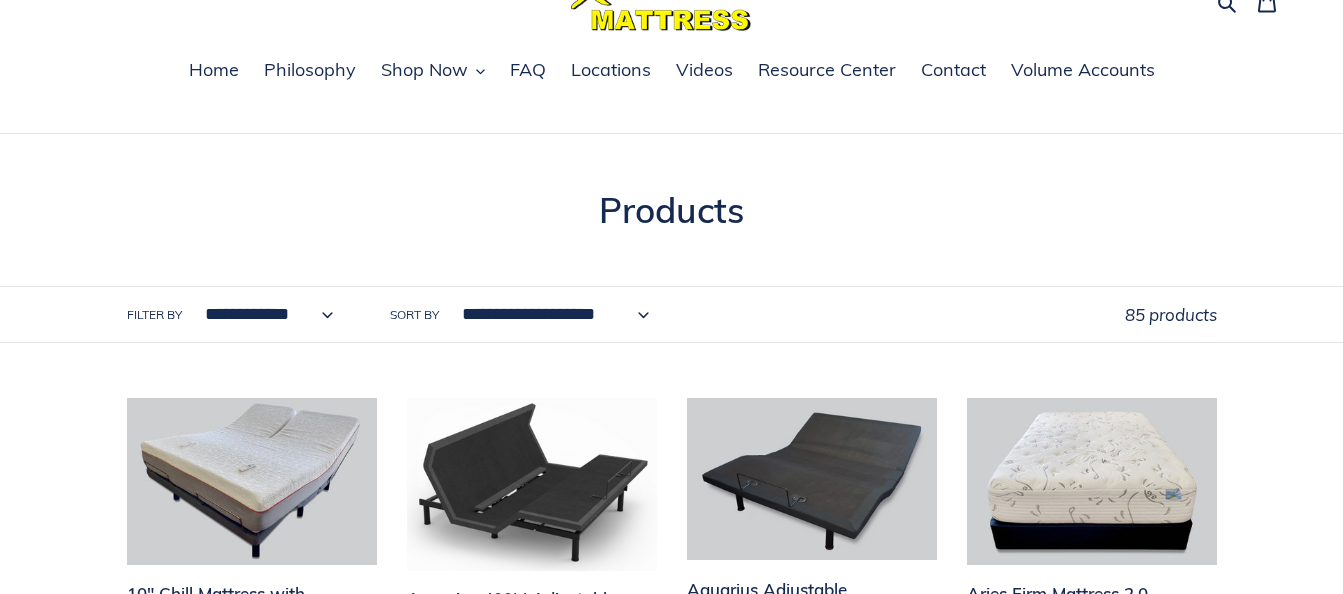 scroll, scrollTop: 0, scrollLeft: 0, axis: both 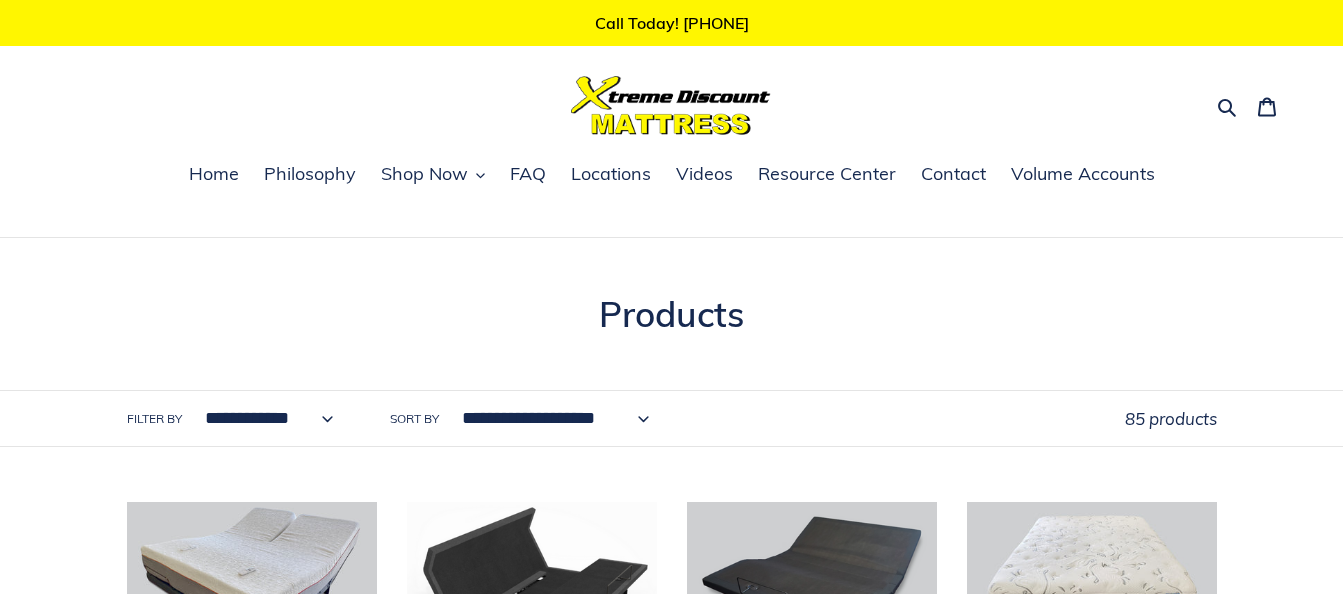 click on "**********" at bounding box center (551, 418) 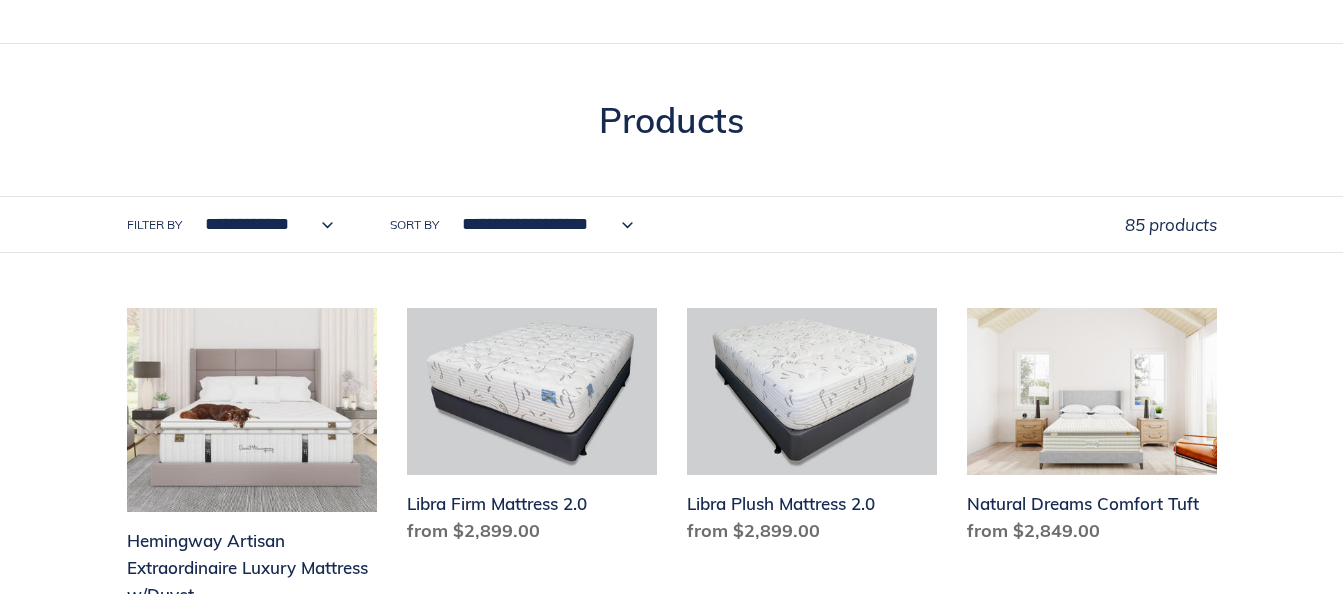 scroll, scrollTop: 0, scrollLeft: 0, axis: both 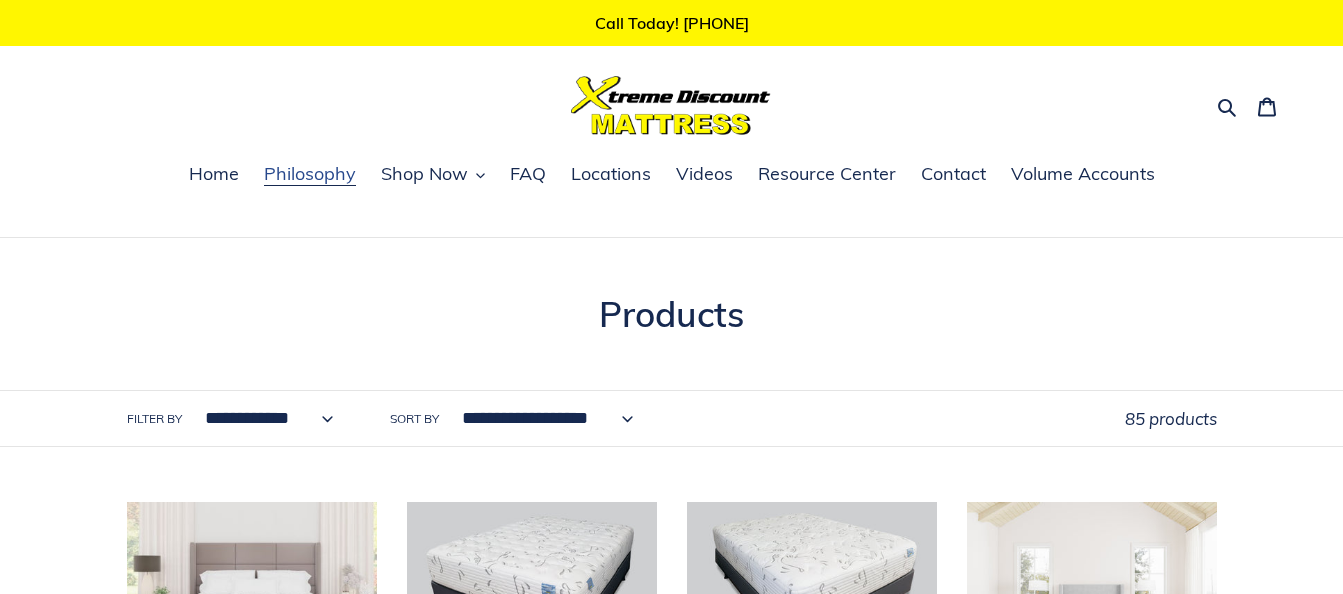 click on "Philosophy" at bounding box center [310, 174] 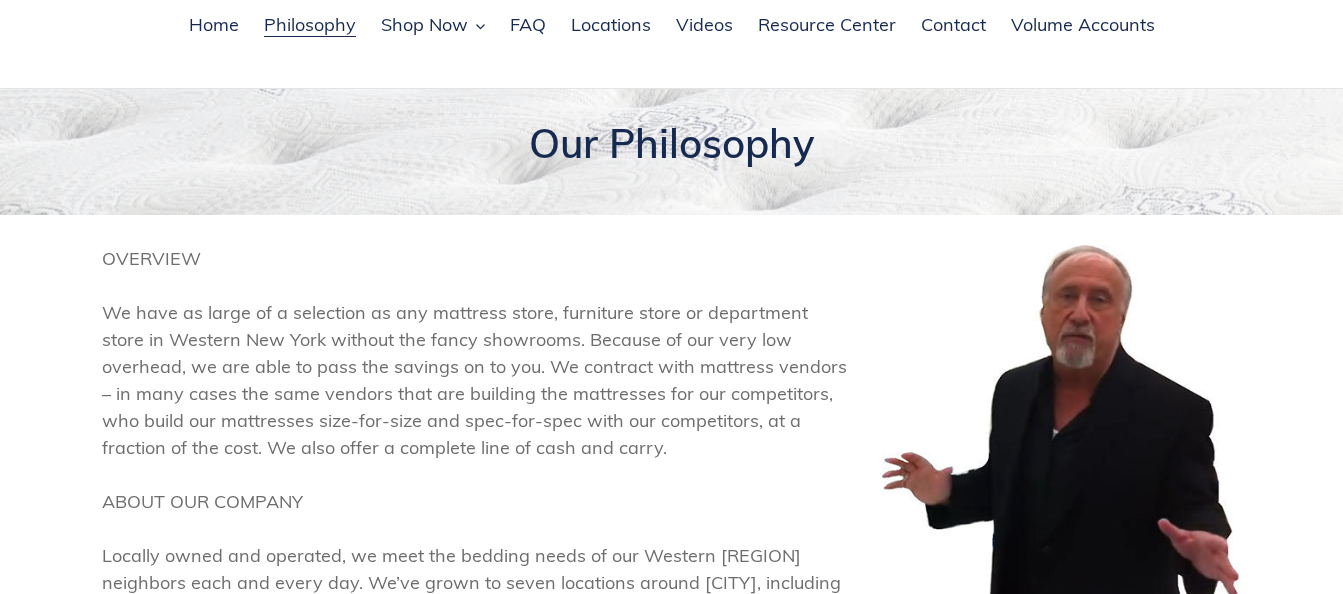 scroll, scrollTop: 100, scrollLeft: 0, axis: vertical 